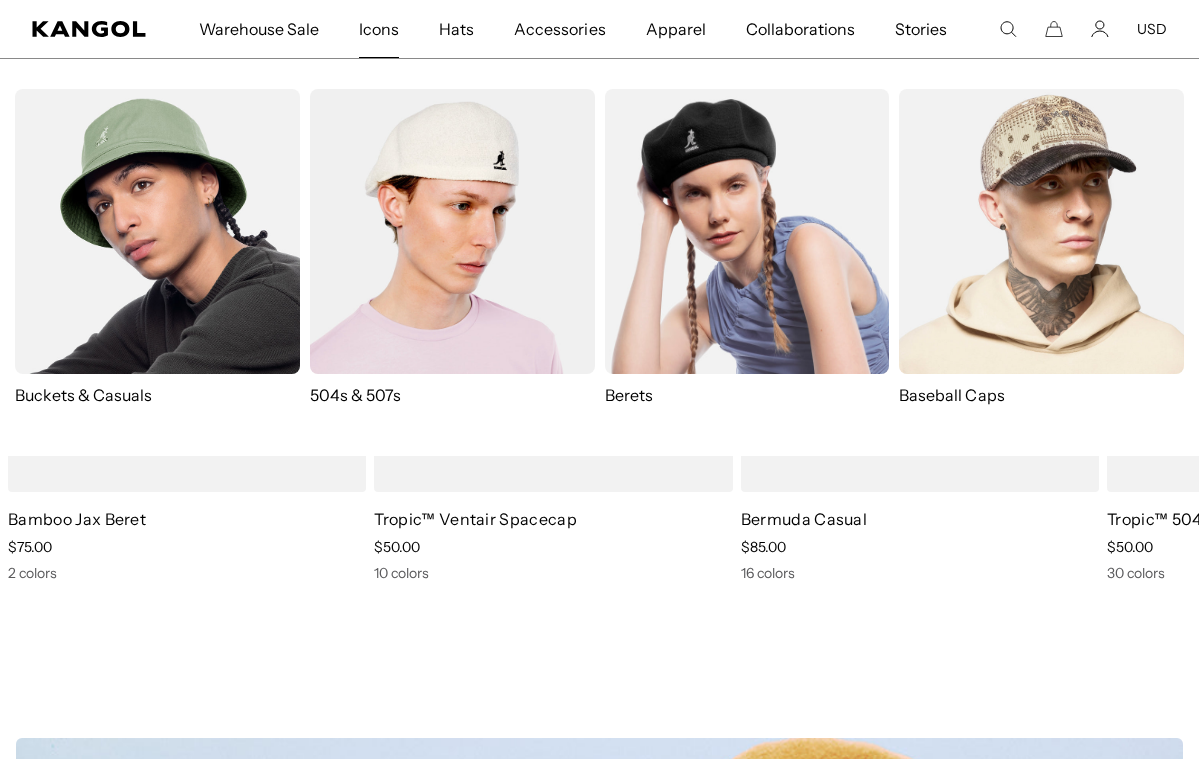 scroll, scrollTop: 730, scrollLeft: 0, axis: vertical 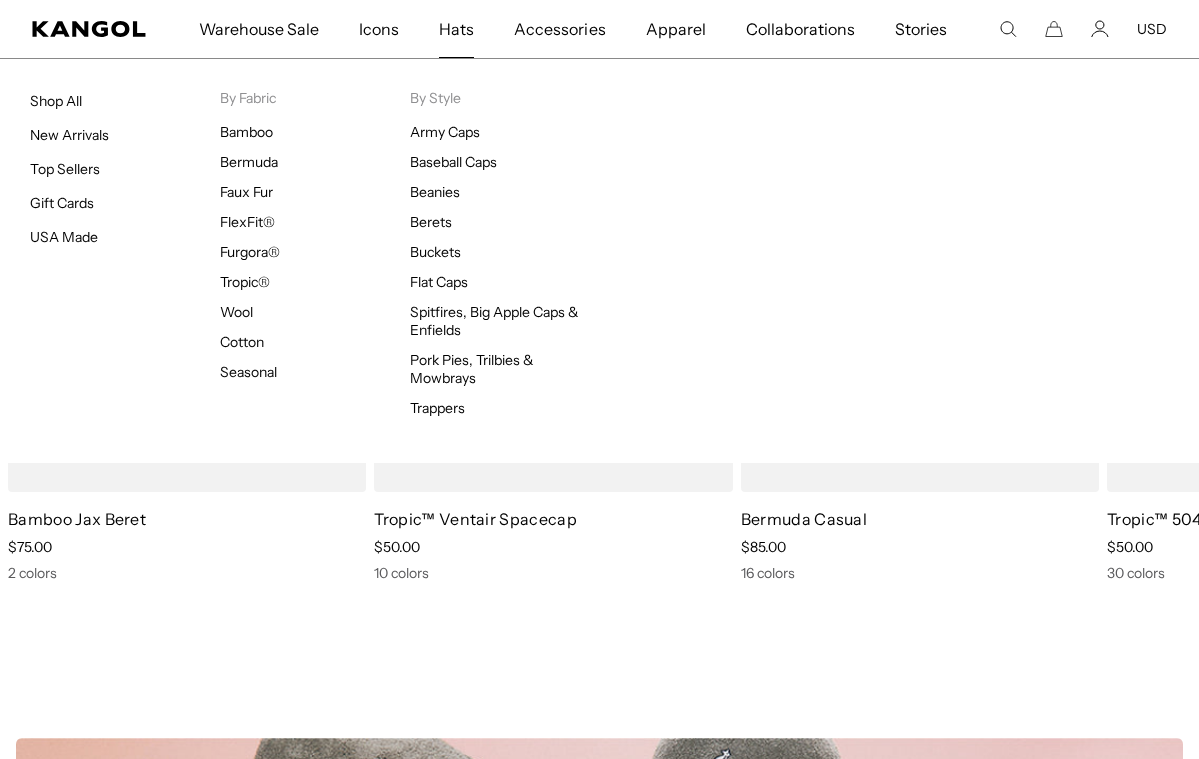 click on "Hats" at bounding box center (456, 29) 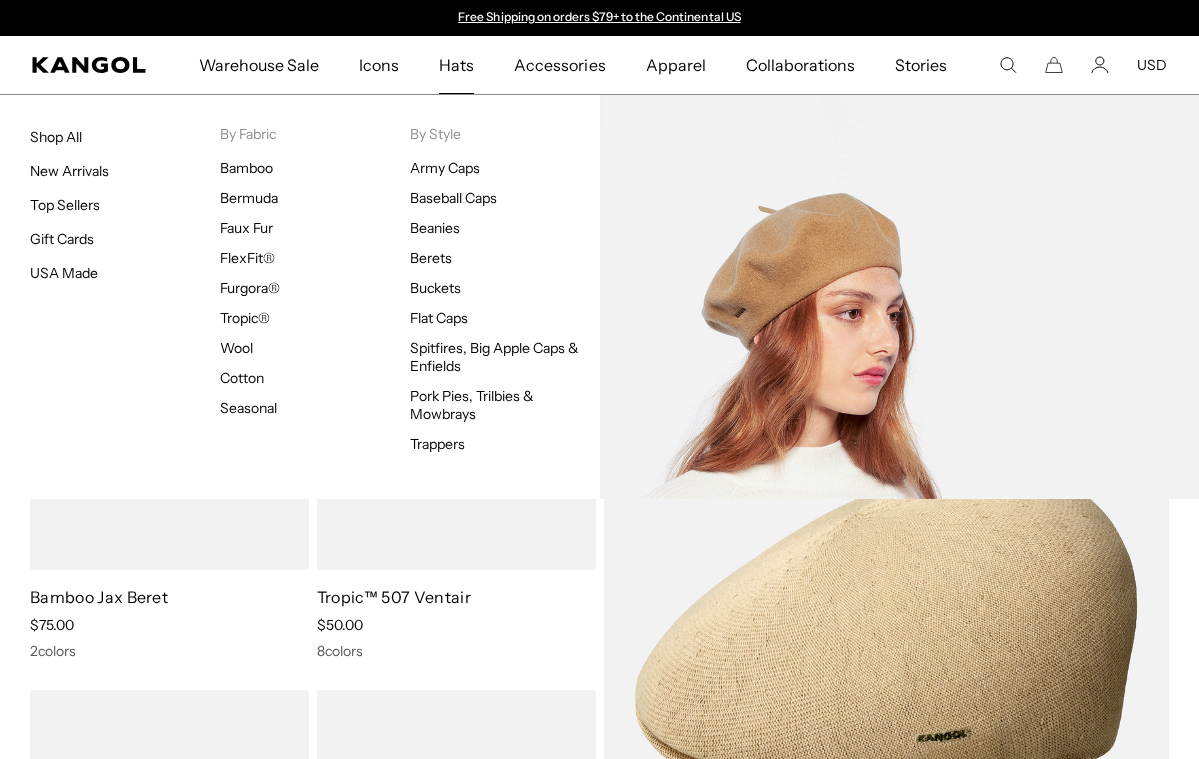 scroll, scrollTop: 0, scrollLeft: 0, axis: both 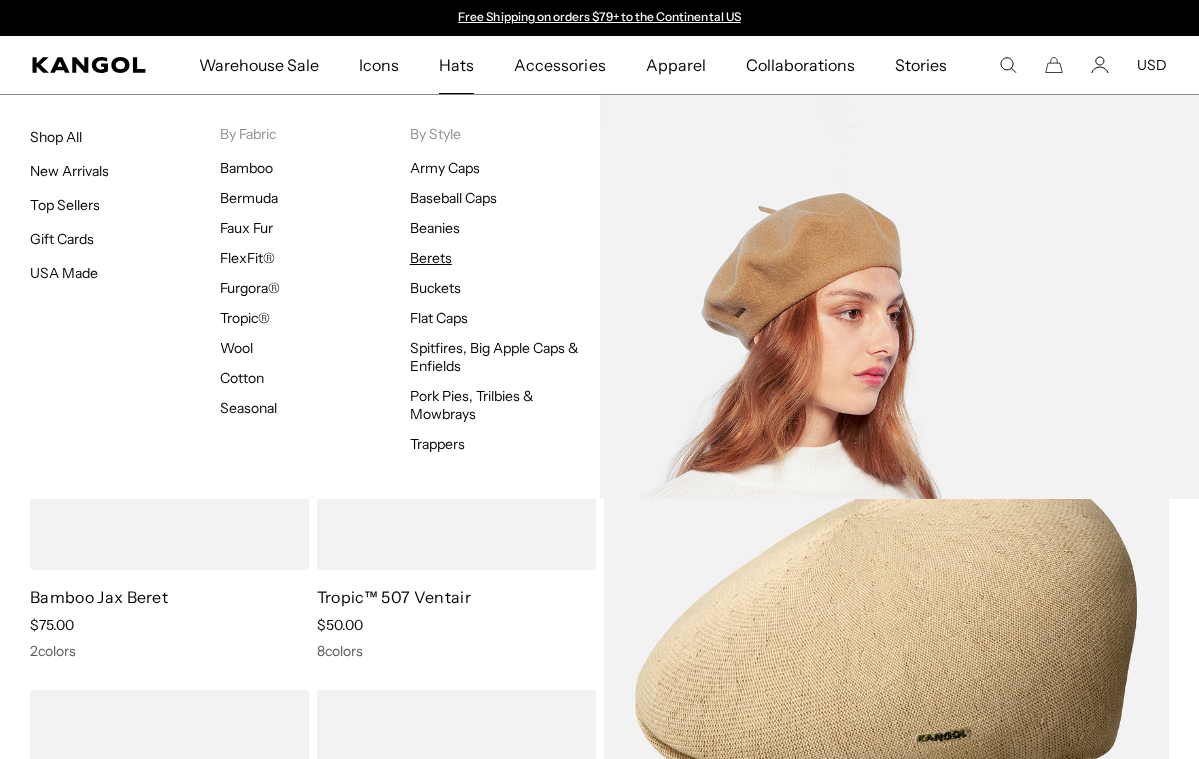 click on "Berets" at bounding box center [431, 258] 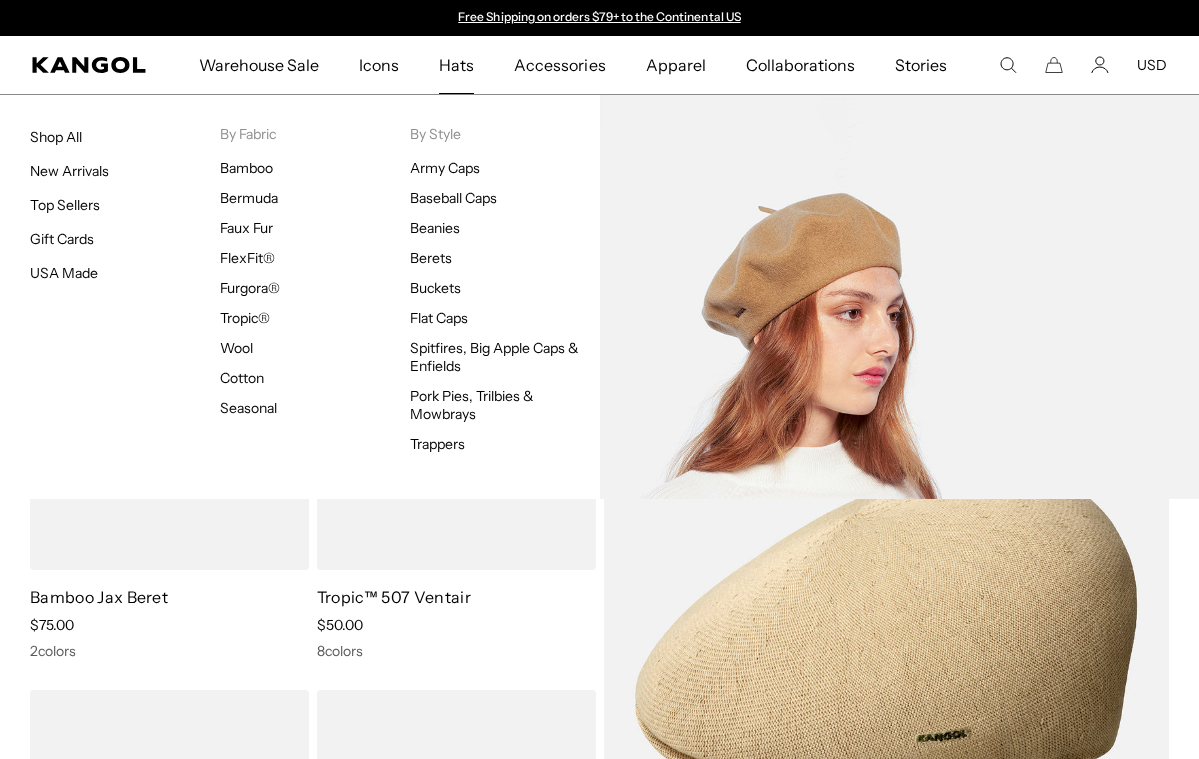 scroll, scrollTop: 0, scrollLeft: 0, axis: both 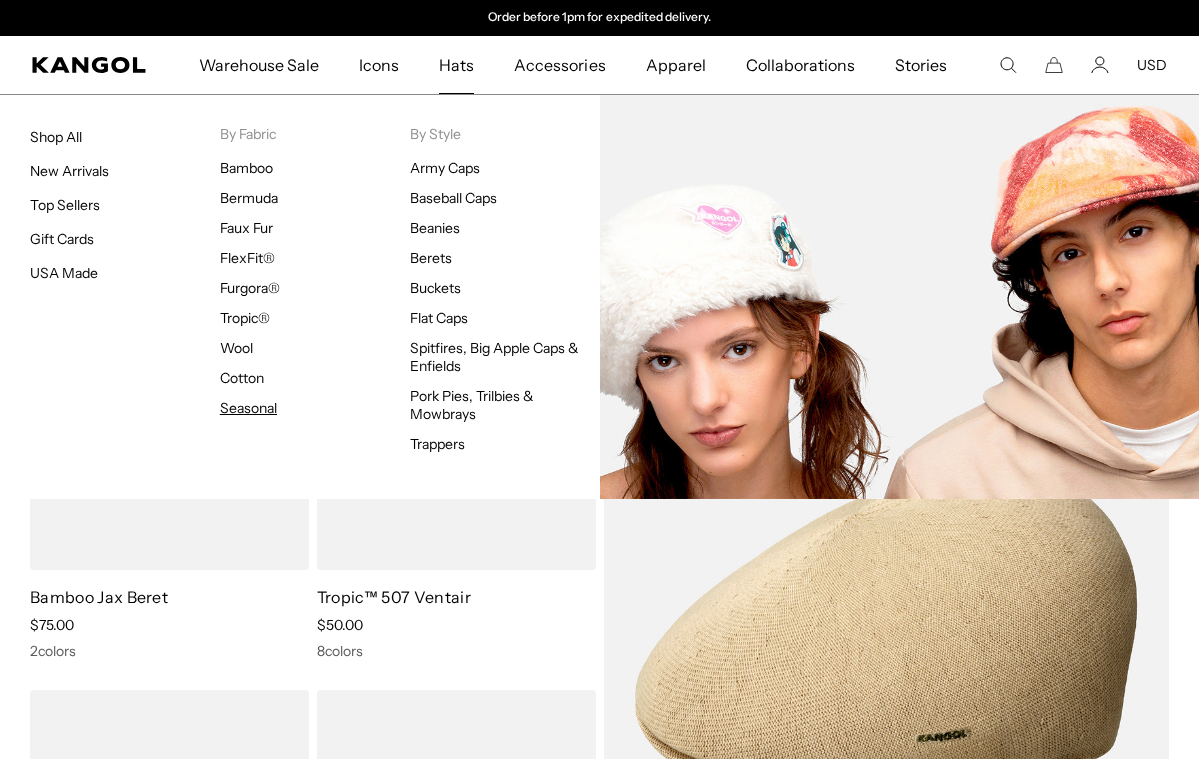 click on "Seasonal" at bounding box center (248, 408) 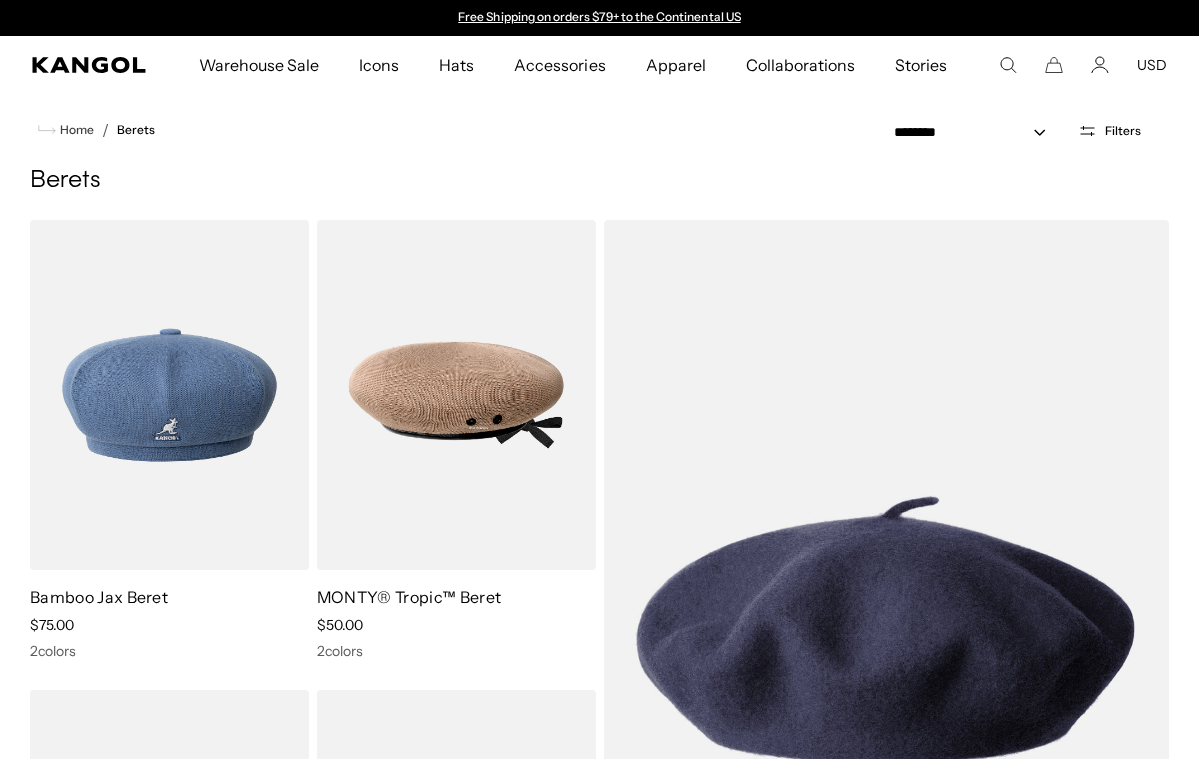 scroll, scrollTop: 1397, scrollLeft: 0, axis: vertical 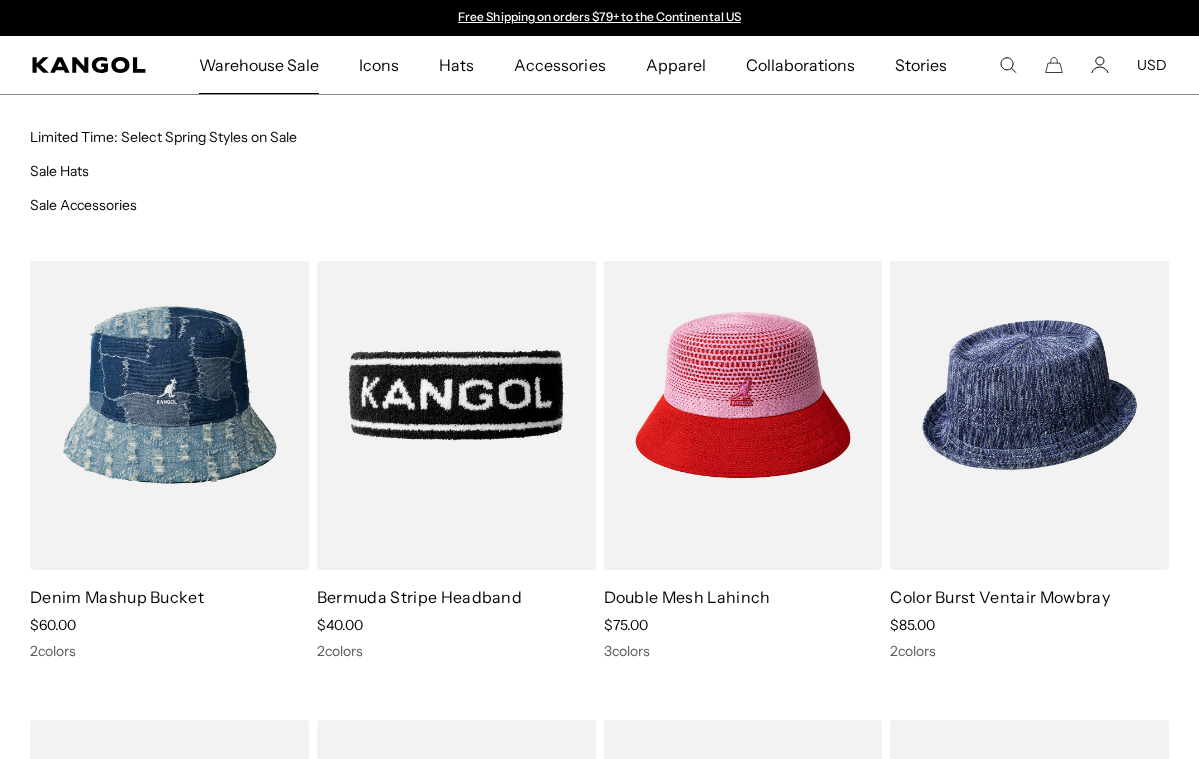 click on "Warehouse Sale" at bounding box center [259, 65] 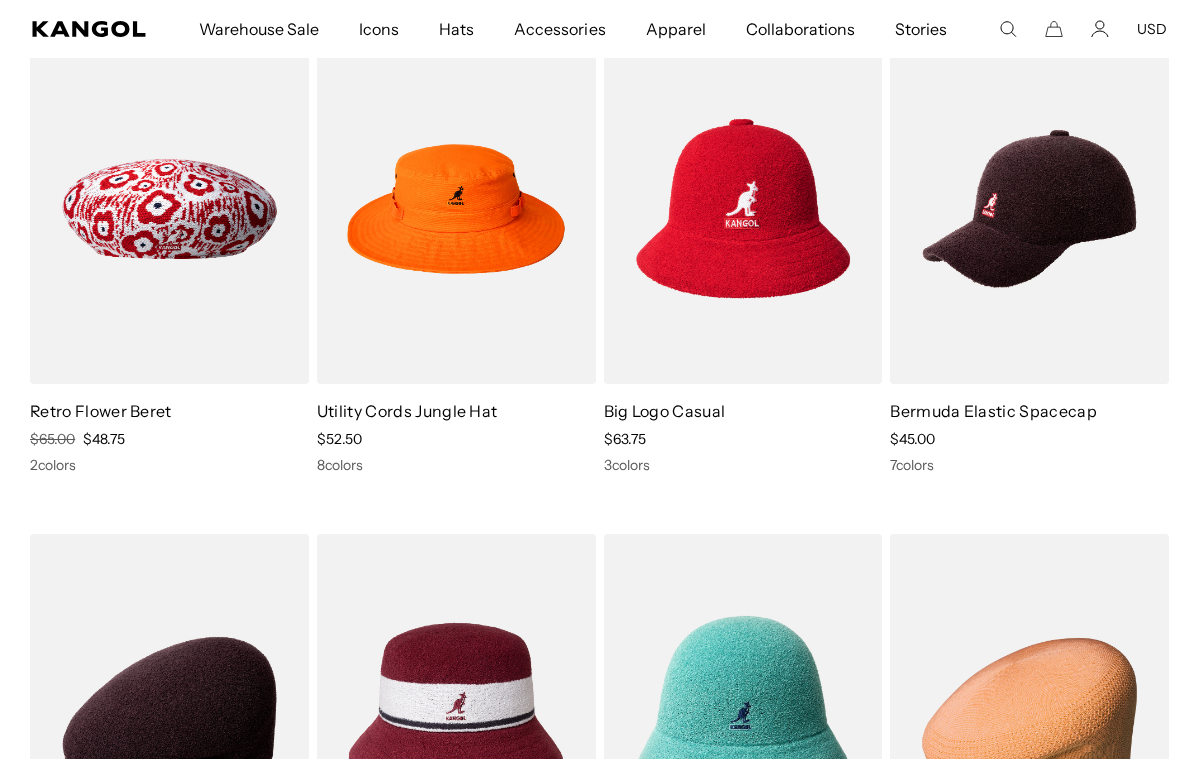 scroll, scrollTop: 186, scrollLeft: 0, axis: vertical 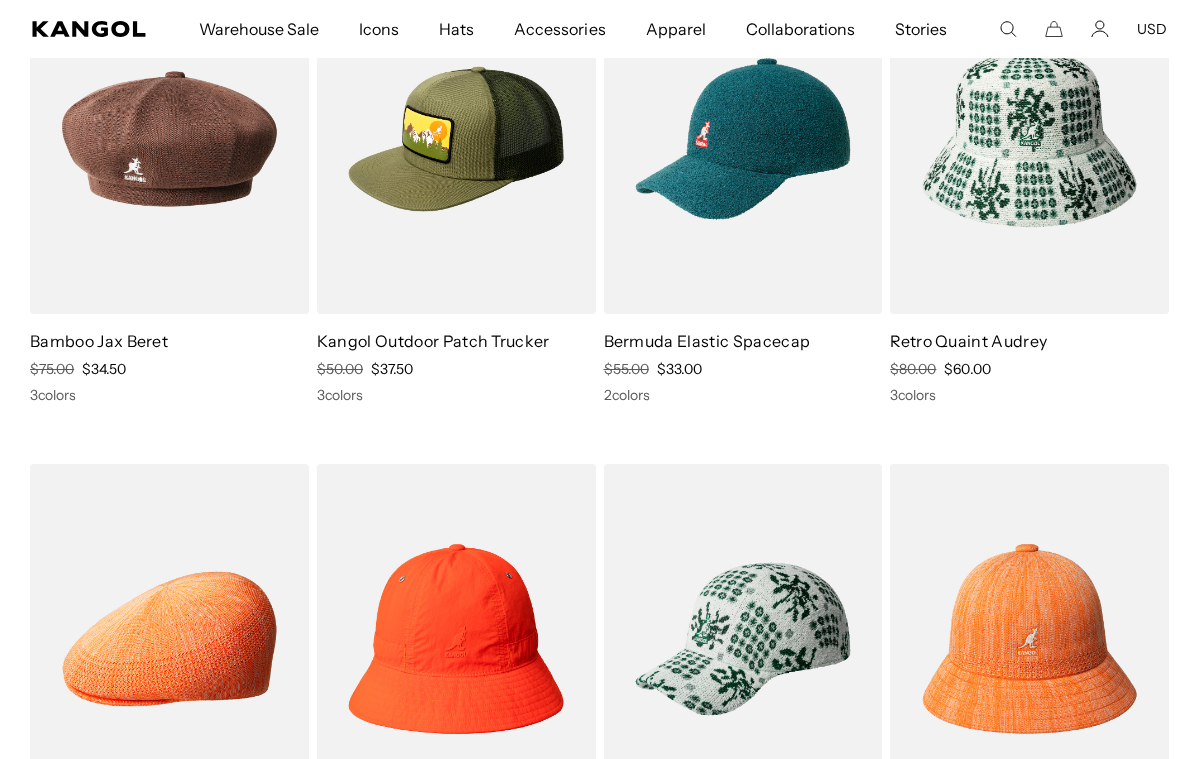 click at bounding box center (169, 139) 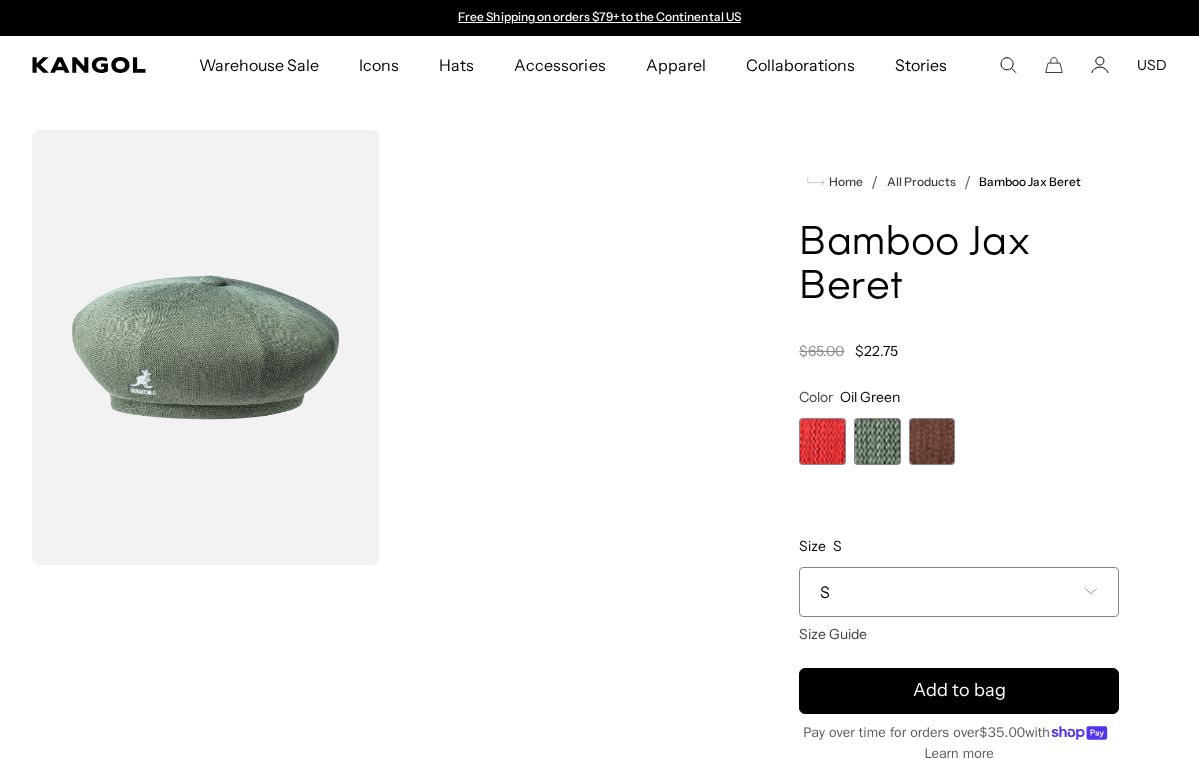 scroll, scrollTop: 0, scrollLeft: 0, axis: both 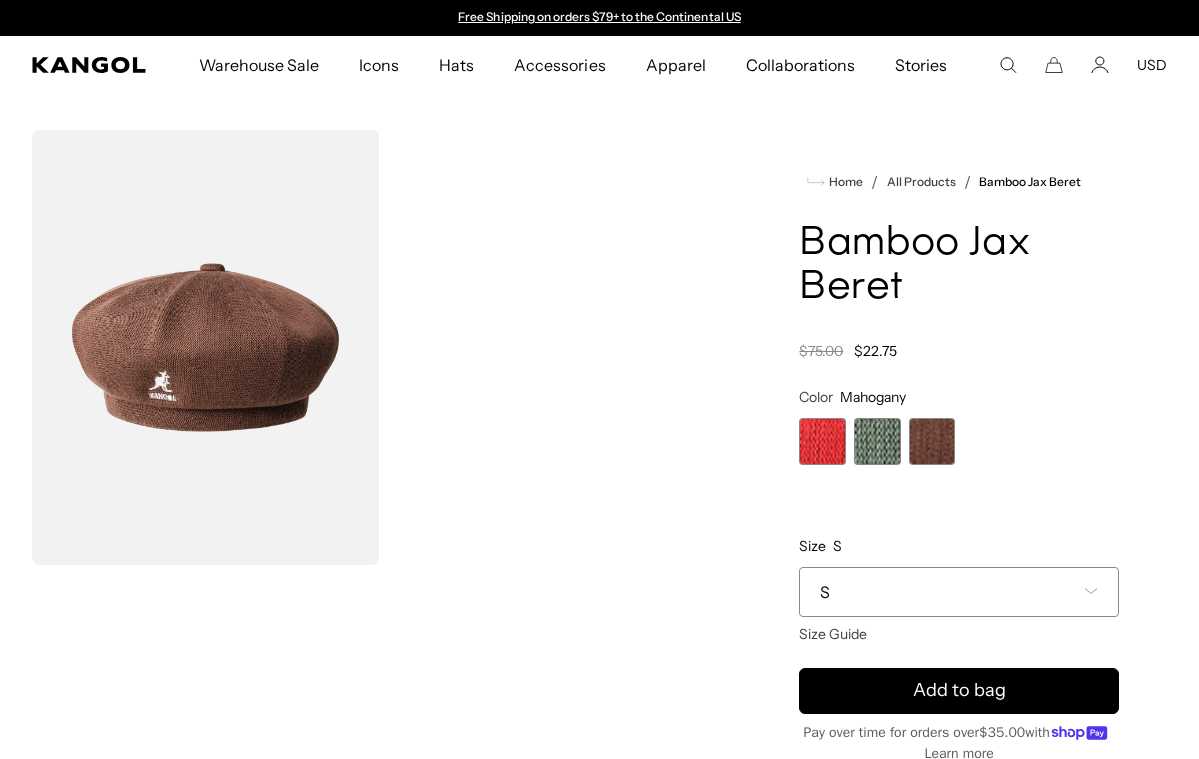 click at bounding box center [822, 441] 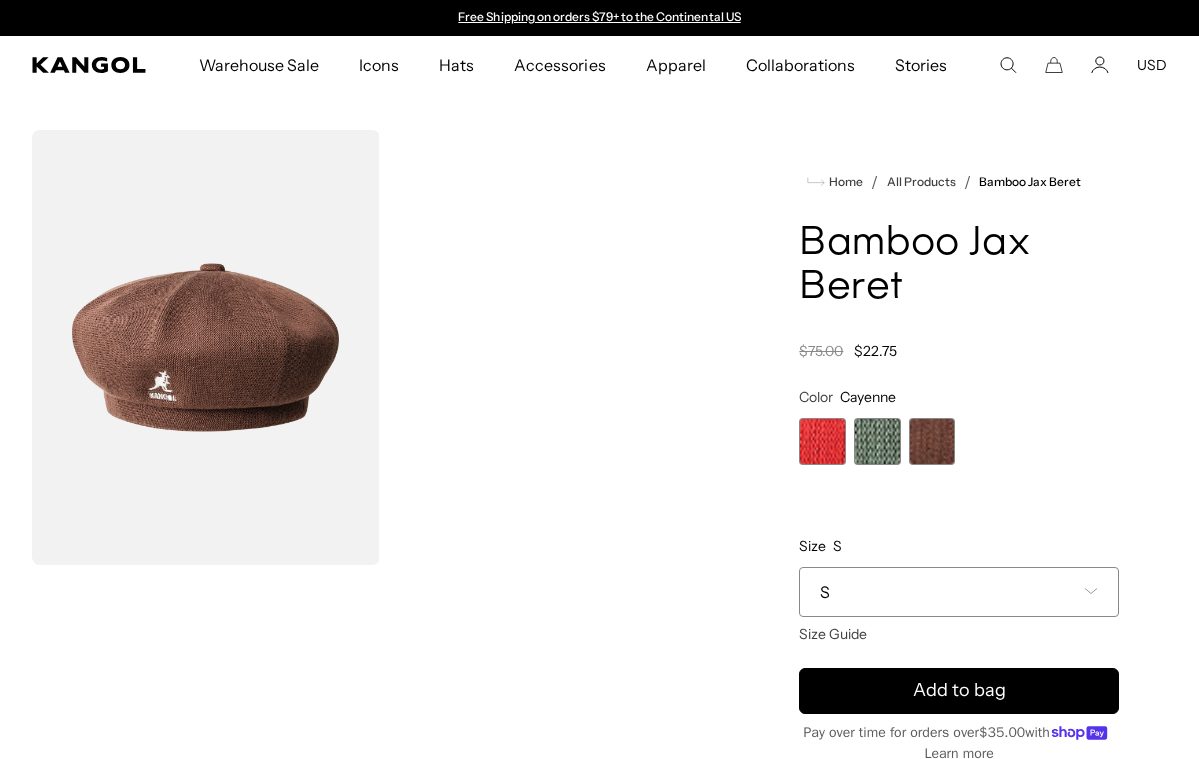 scroll, scrollTop: 0, scrollLeft: 412, axis: horizontal 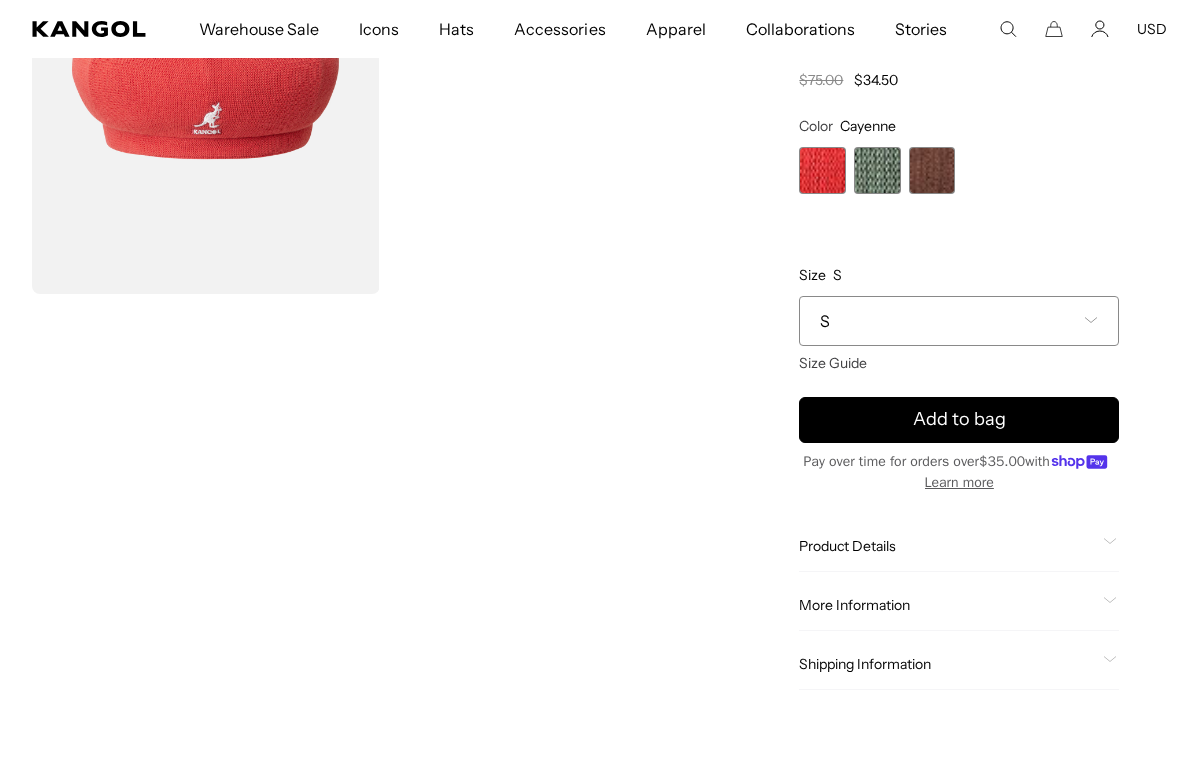 click 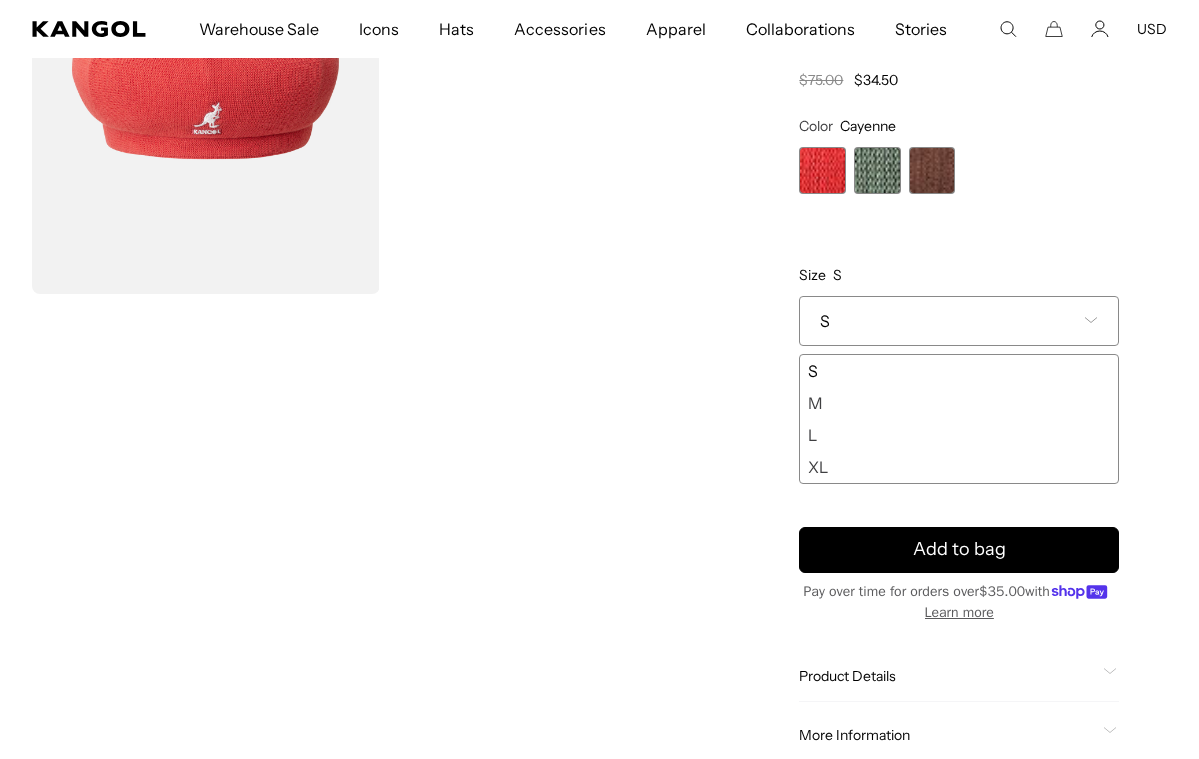 scroll, scrollTop: 0, scrollLeft: 0, axis: both 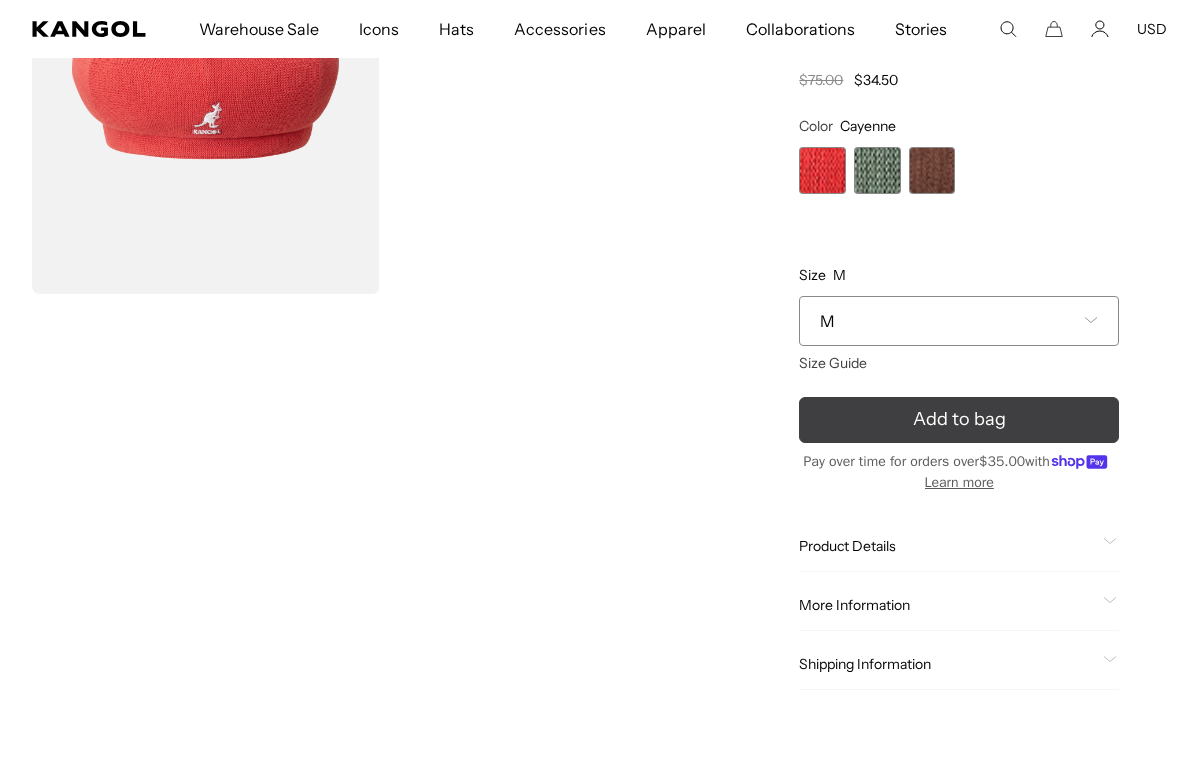 click on "Add to bag" at bounding box center (959, 420) 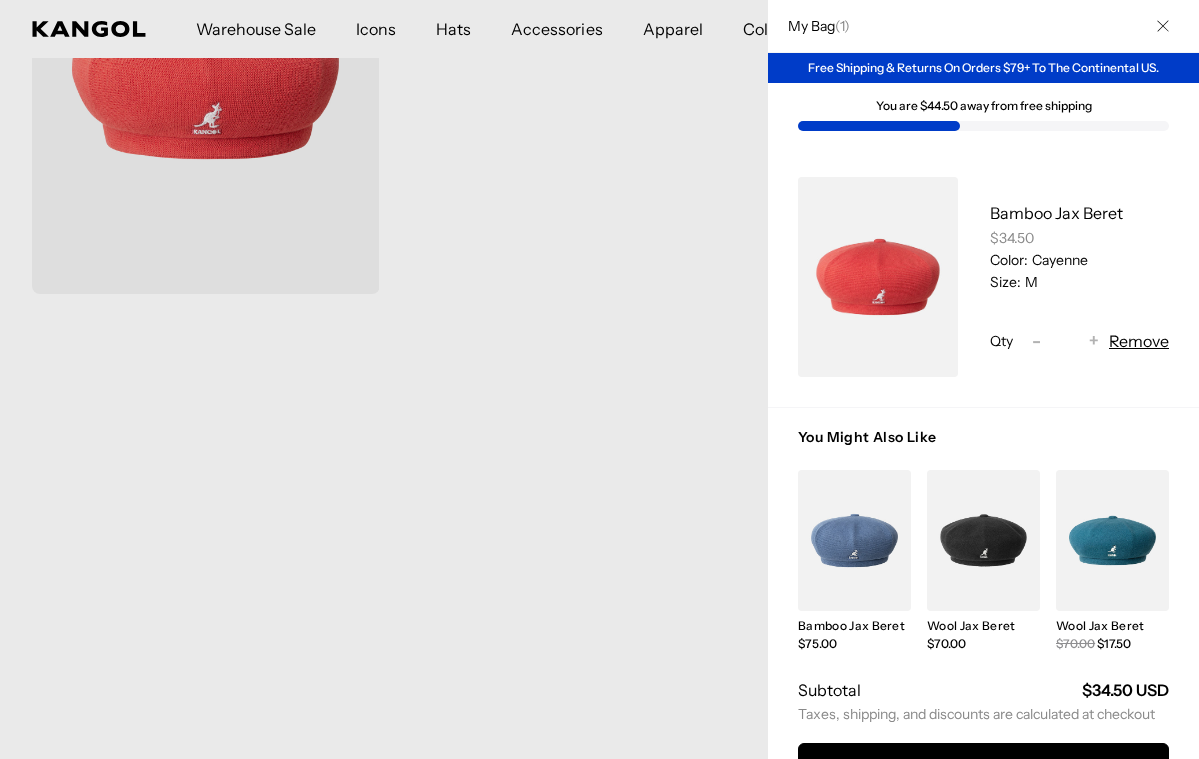 scroll, scrollTop: 0, scrollLeft: 412, axis: horizontal 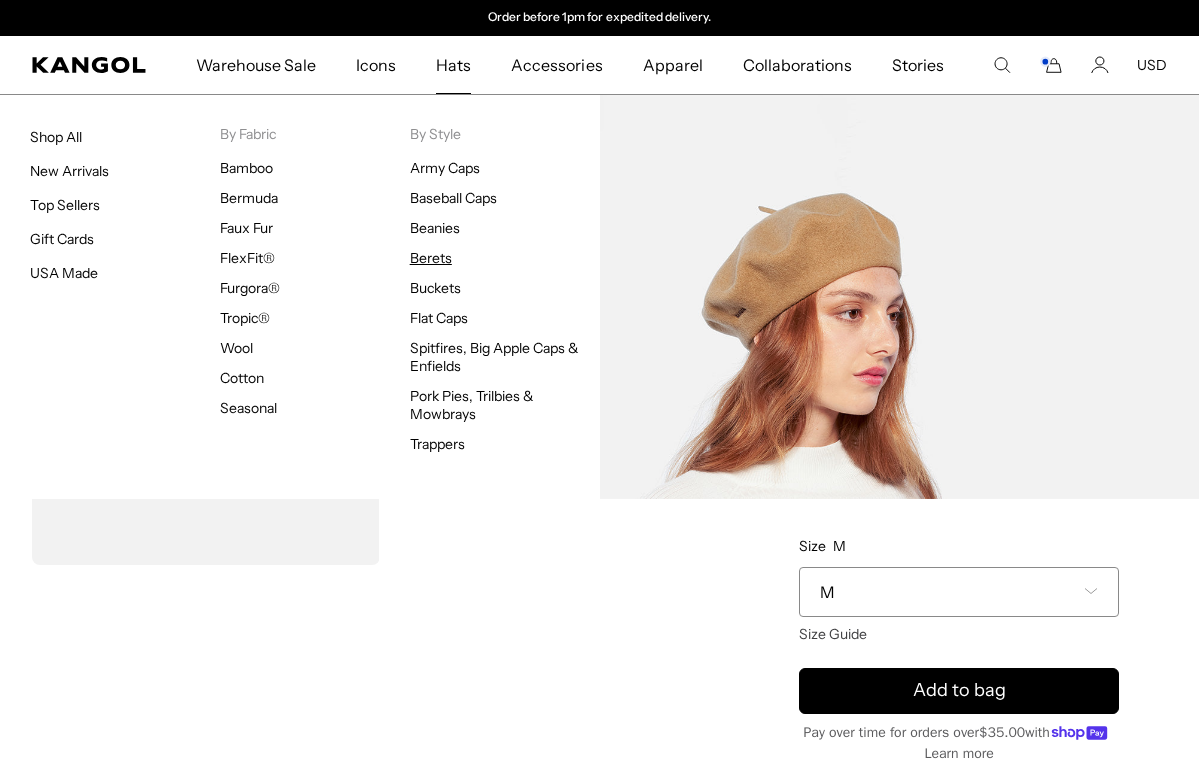 click on "Berets" at bounding box center (431, 258) 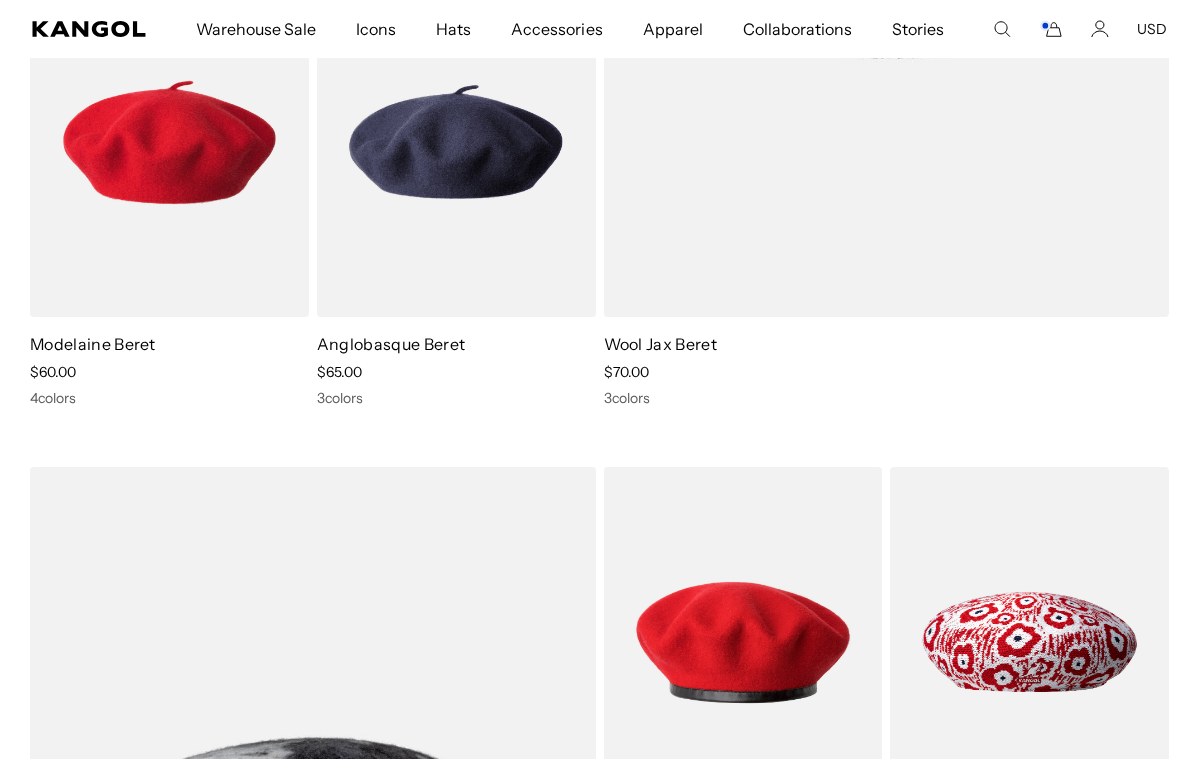 scroll, scrollTop: 1187, scrollLeft: 0, axis: vertical 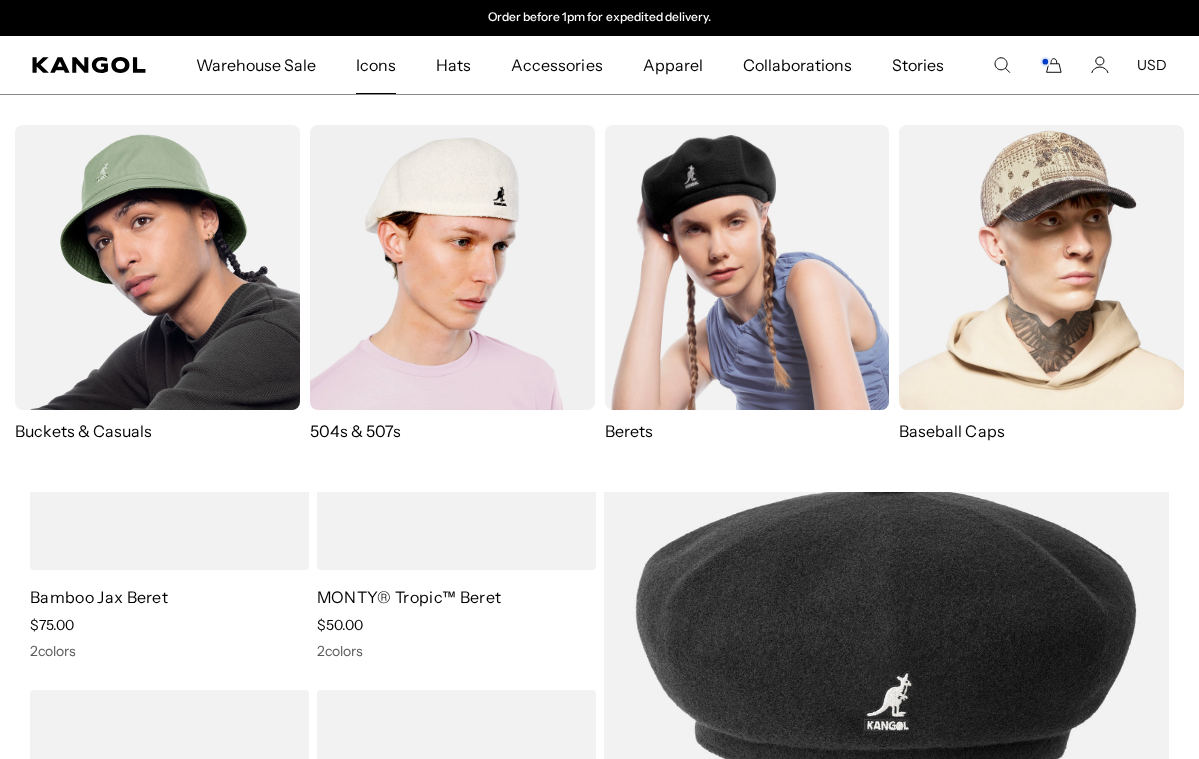 click at bounding box center [747, 267] 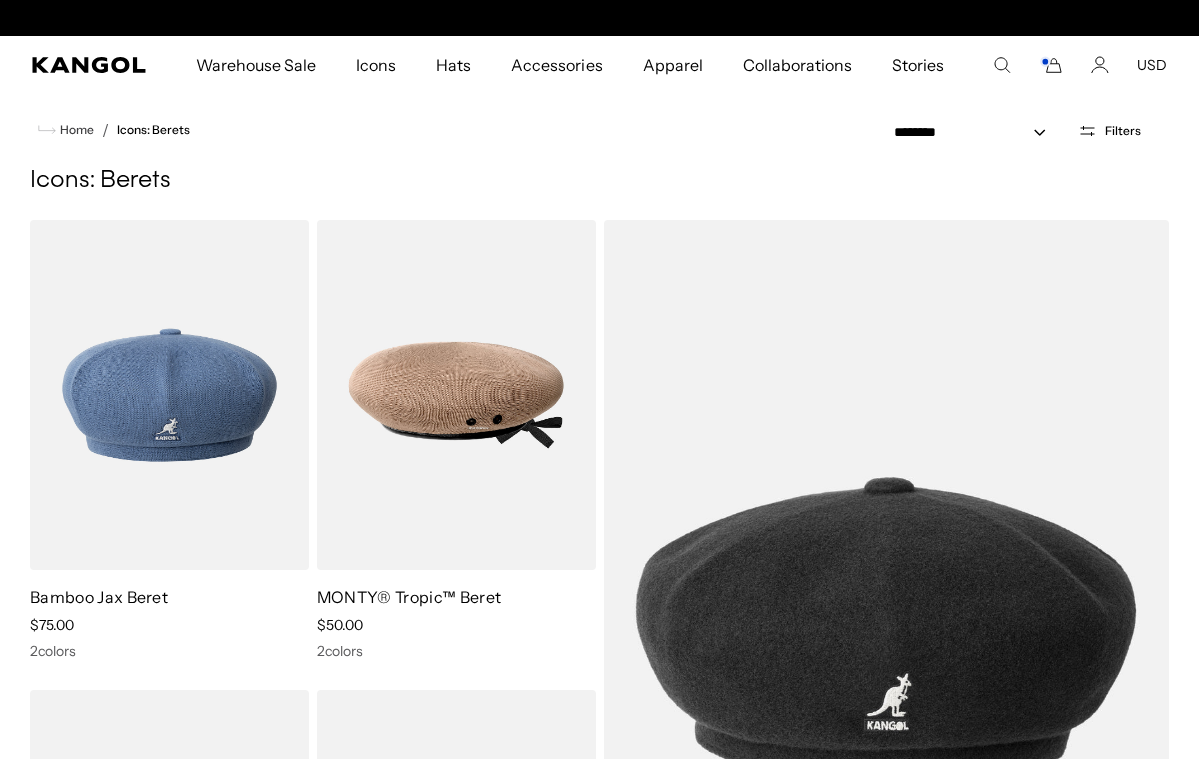 scroll, scrollTop: 1107, scrollLeft: 0, axis: vertical 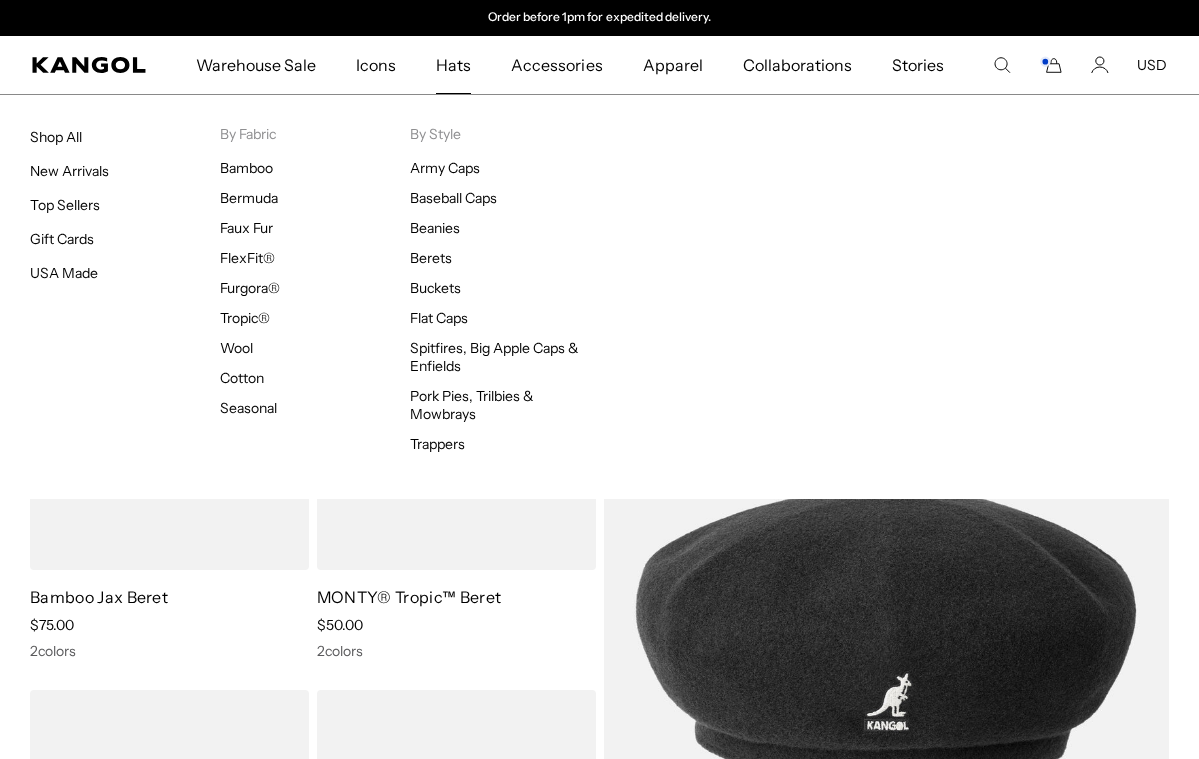 click on "Hats" at bounding box center [453, 65] 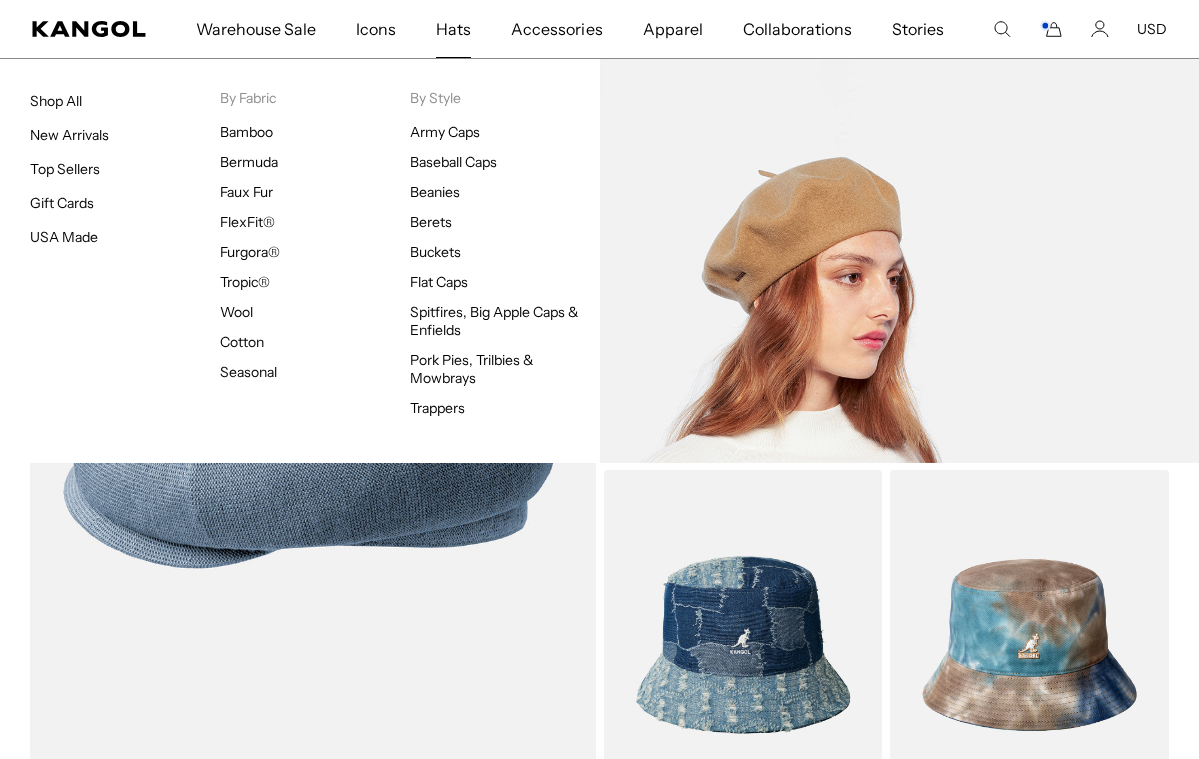 scroll, scrollTop: 1190, scrollLeft: 0, axis: vertical 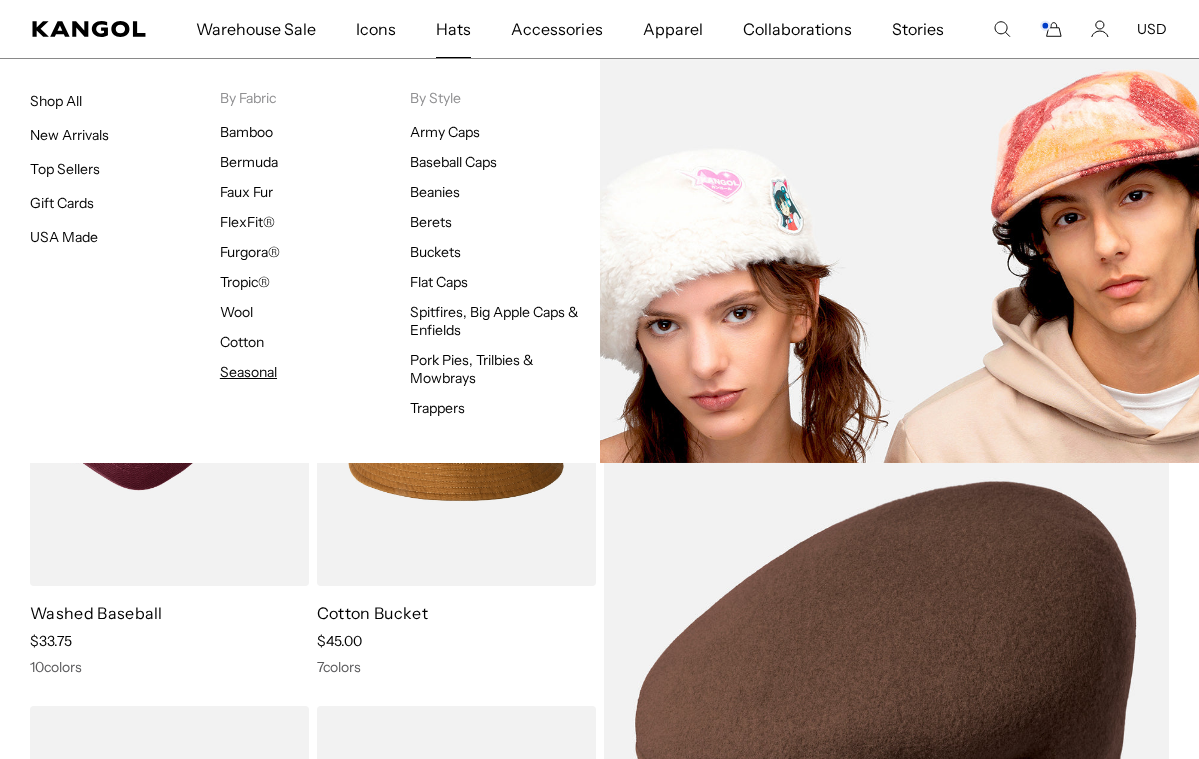 click on "Seasonal" at bounding box center [248, 372] 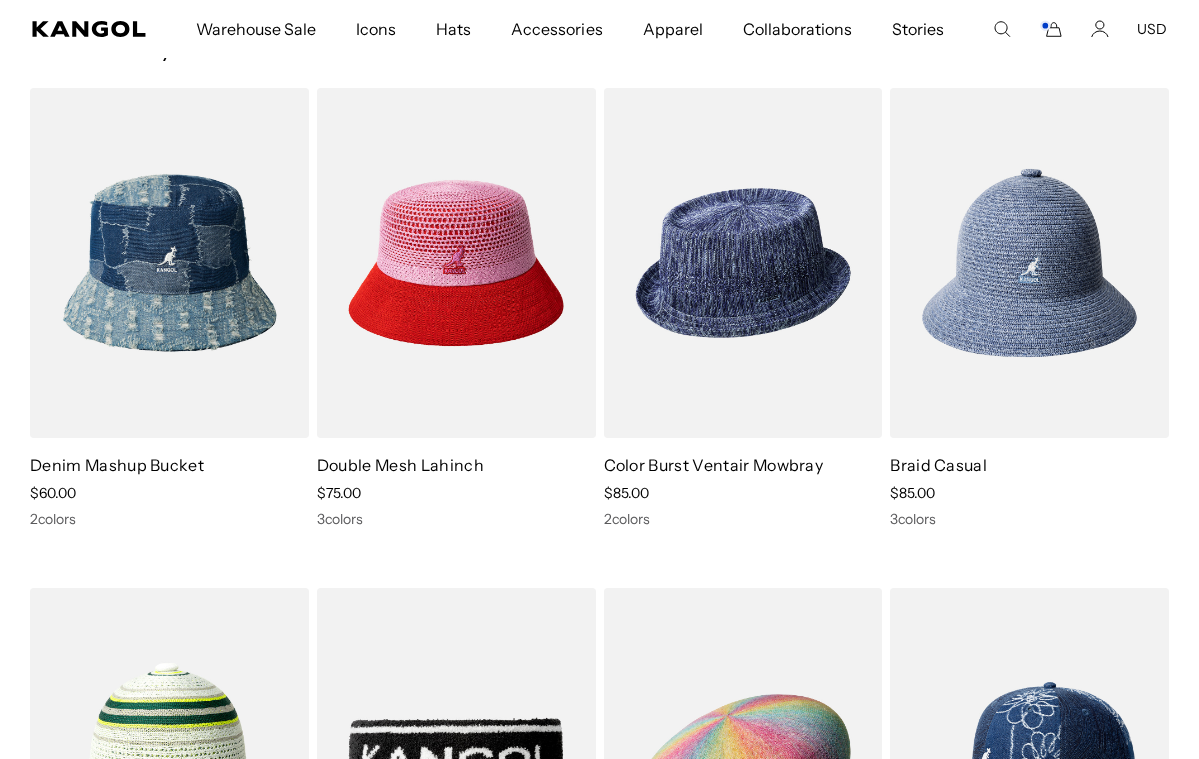 scroll, scrollTop: 138, scrollLeft: 0, axis: vertical 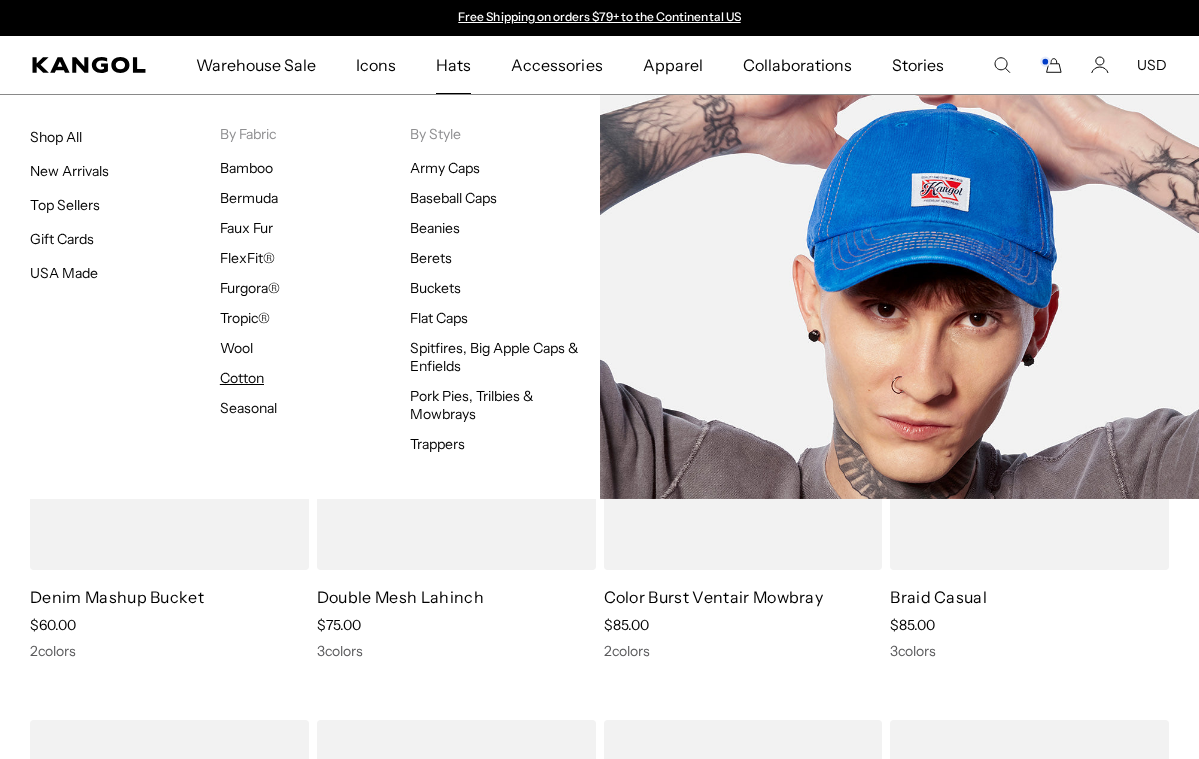 click on "Cotton" at bounding box center [242, 378] 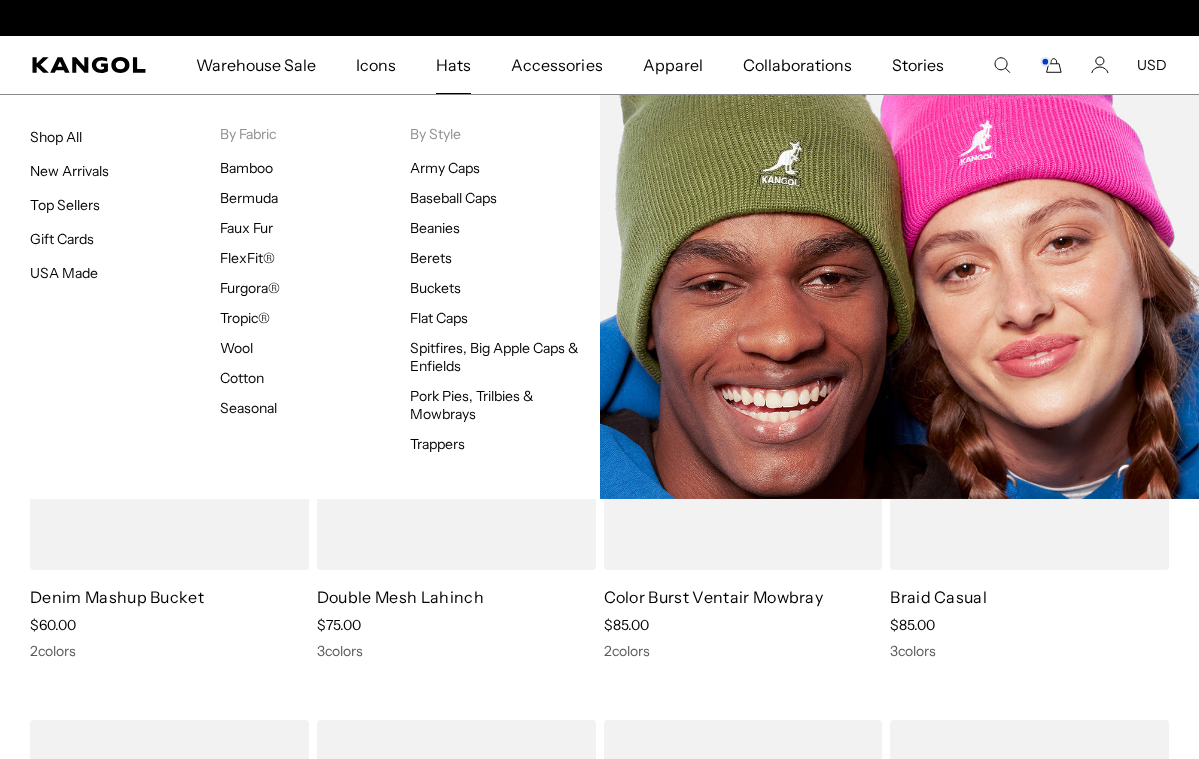 scroll, scrollTop: 0, scrollLeft: 0, axis: both 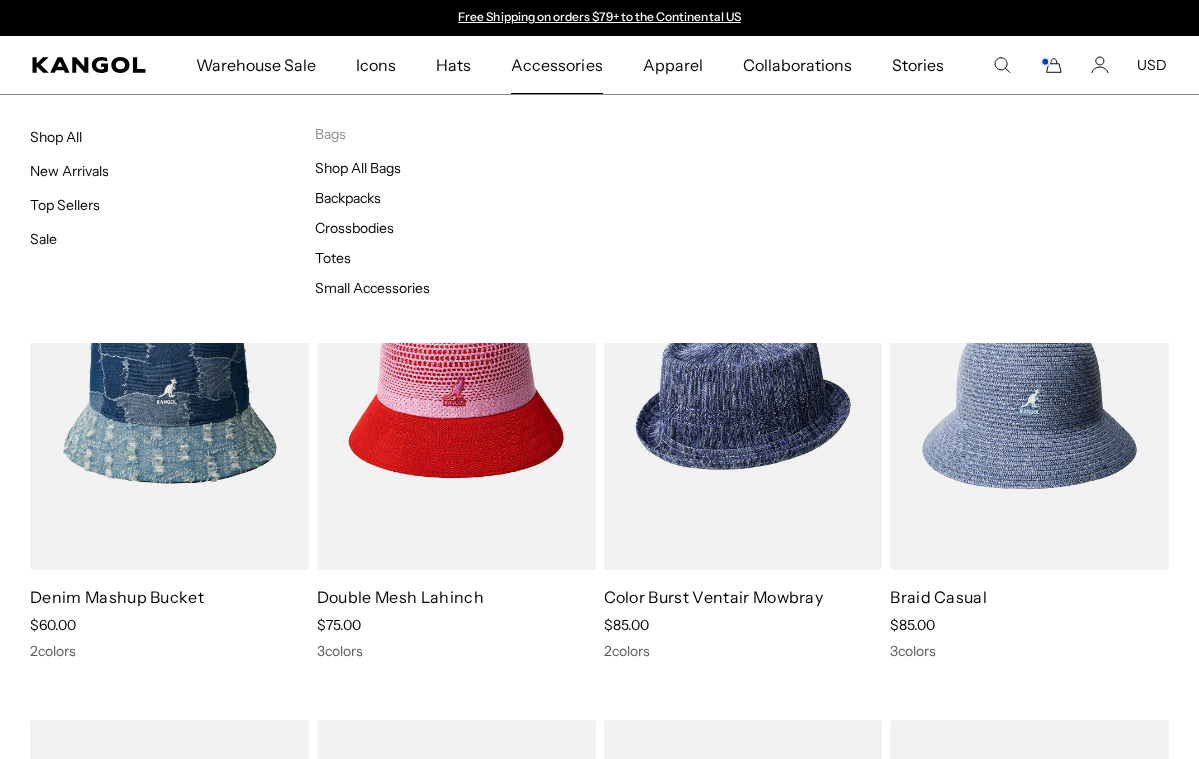 click on "Accessories" at bounding box center (556, 65) 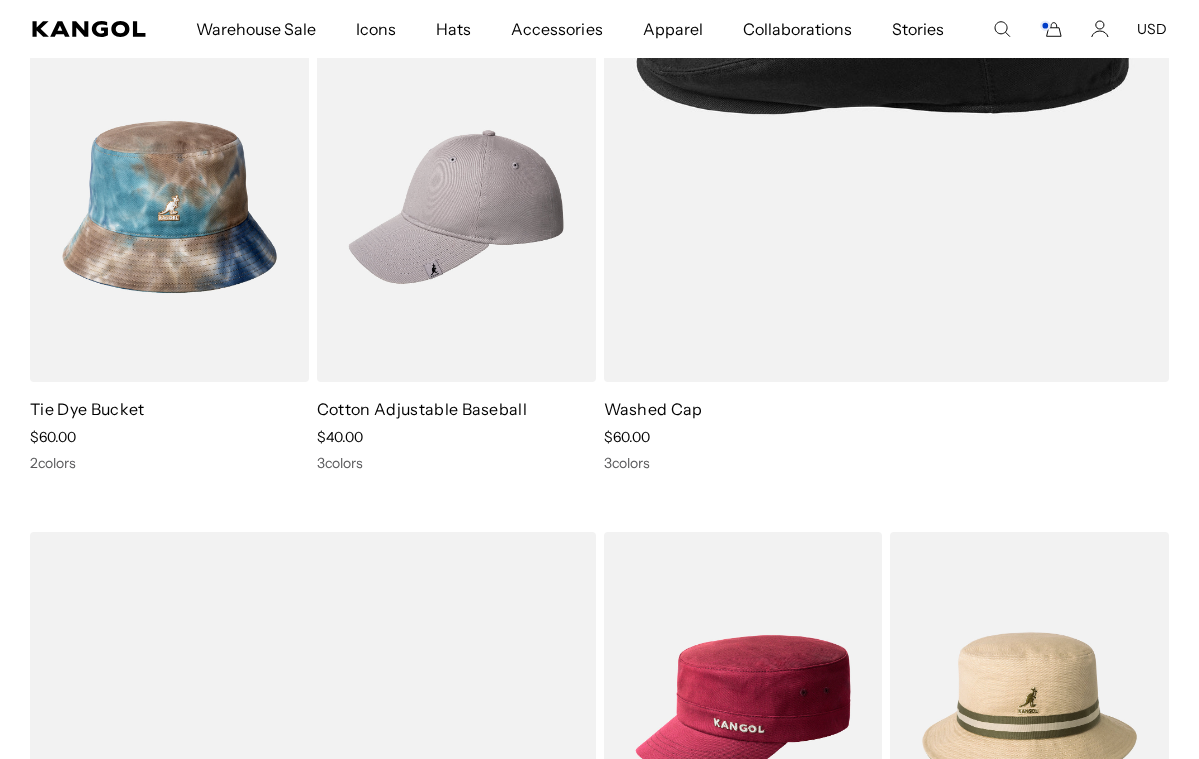 scroll, scrollTop: 898, scrollLeft: 0, axis: vertical 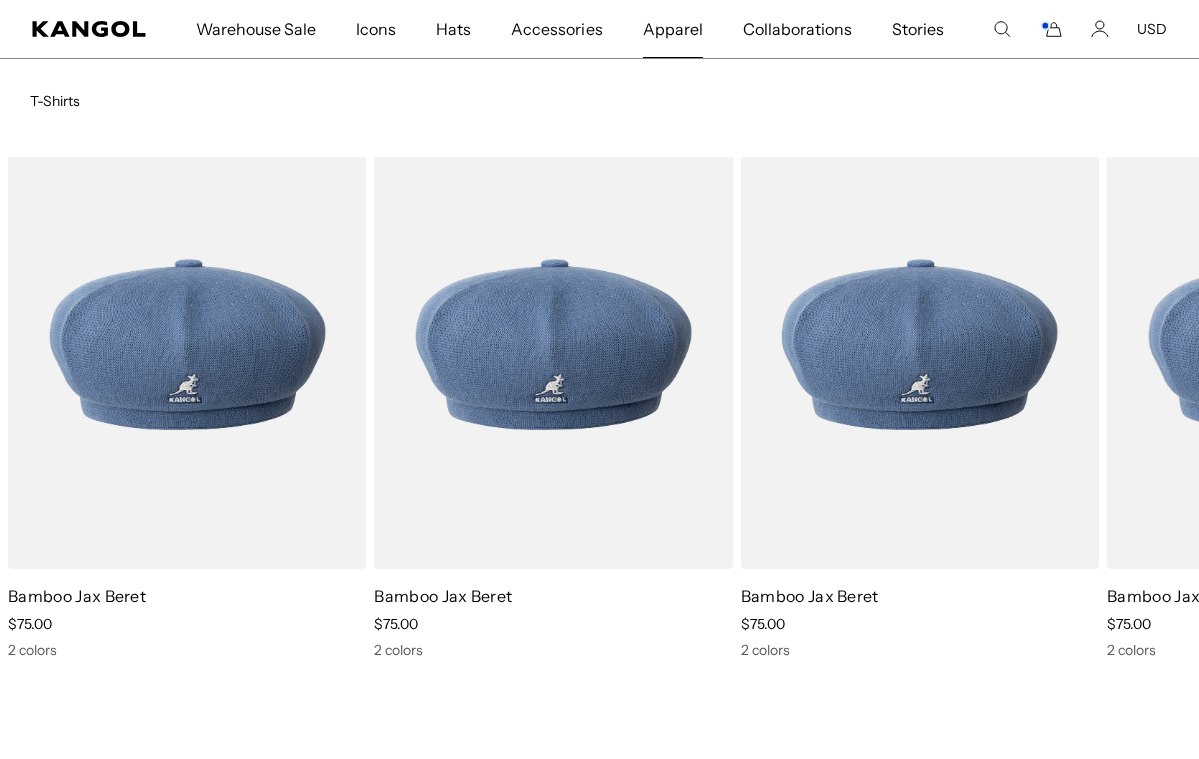 click on "Apparel" at bounding box center [673, 29] 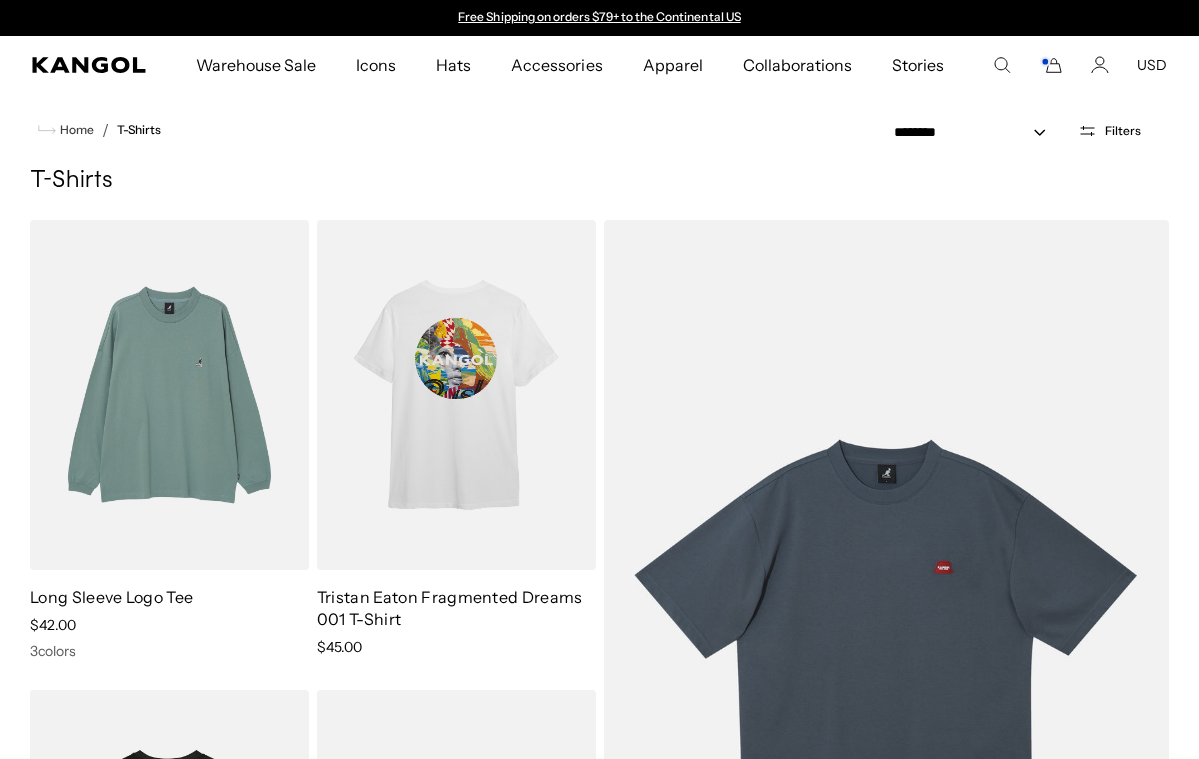 scroll, scrollTop: 0, scrollLeft: 0, axis: both 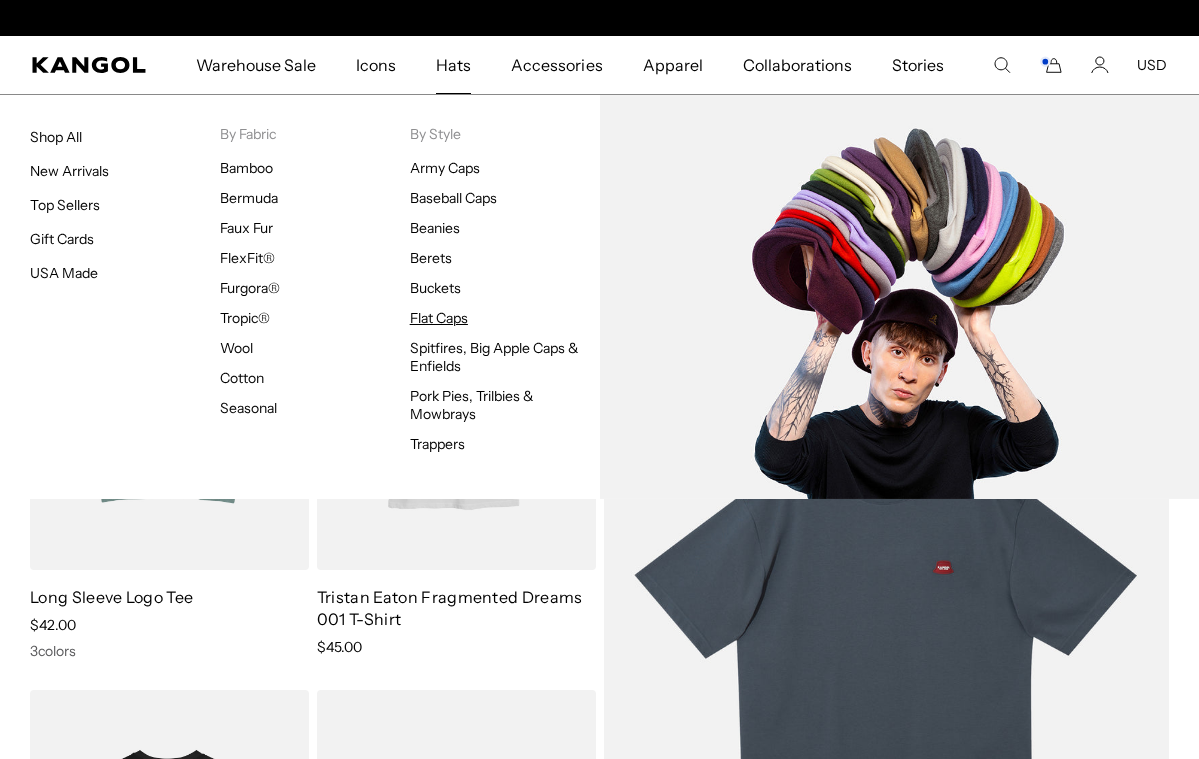 click on "Flat Caps" at bounding box center [439, 318] 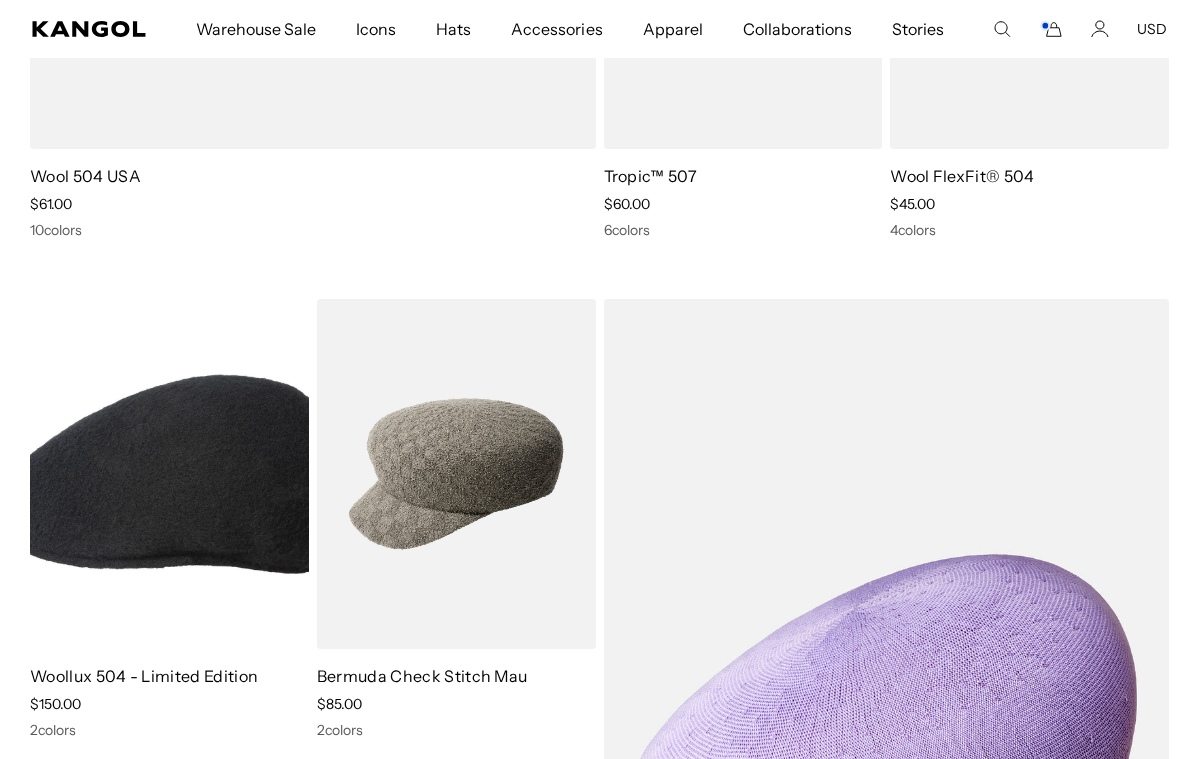 scroll, scrollTop: 1952, scrollLeft: 0, axis: vertical 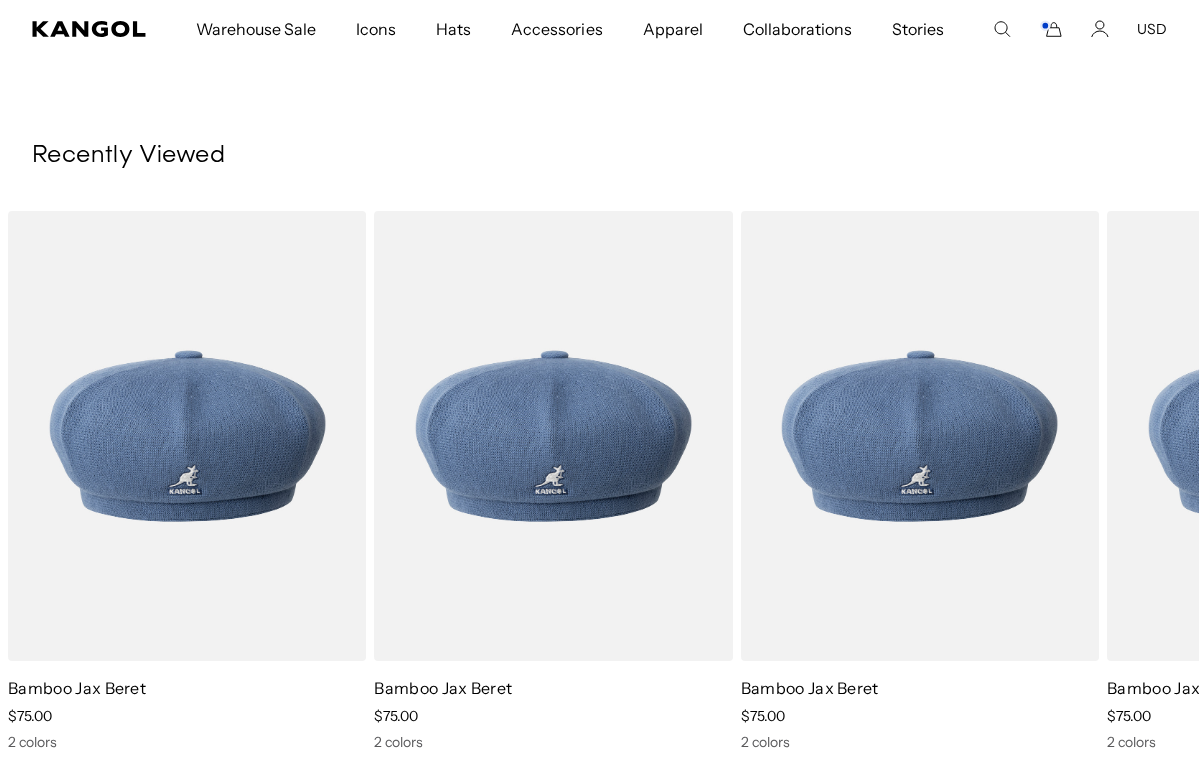 click 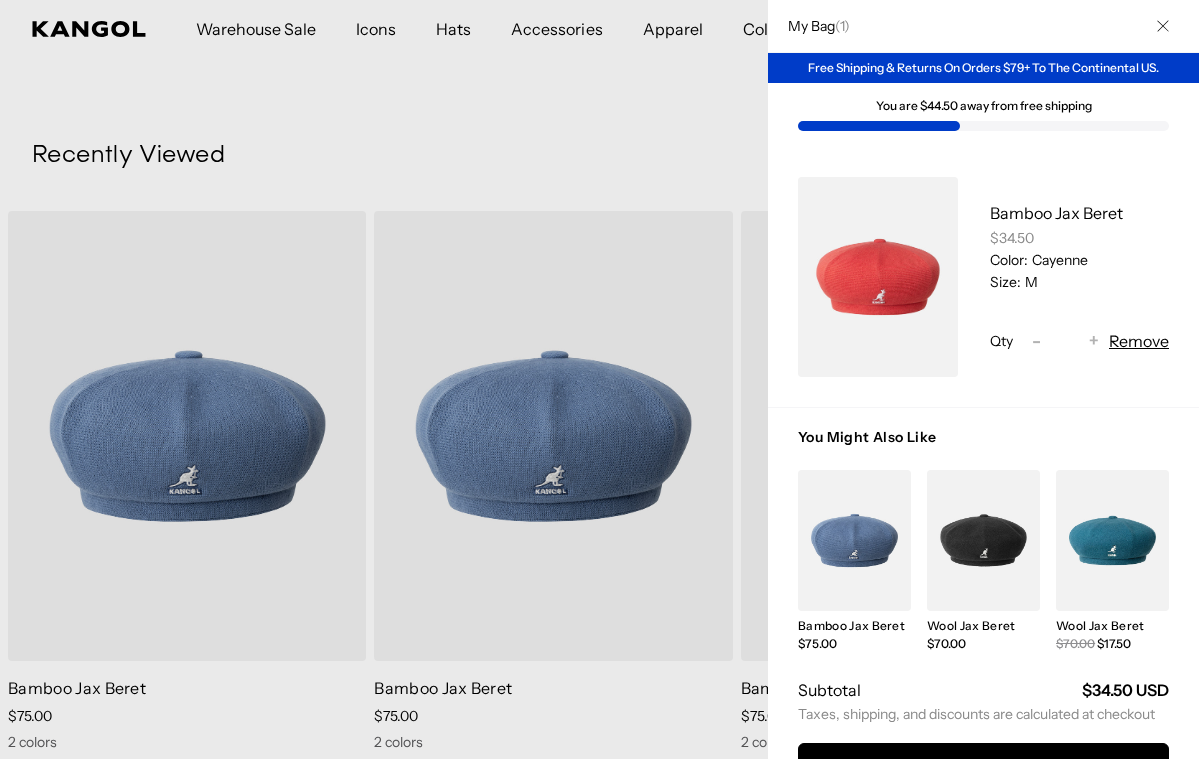 scroll, scrollTop: 0, scrollLeft: 412, axis: horizontal 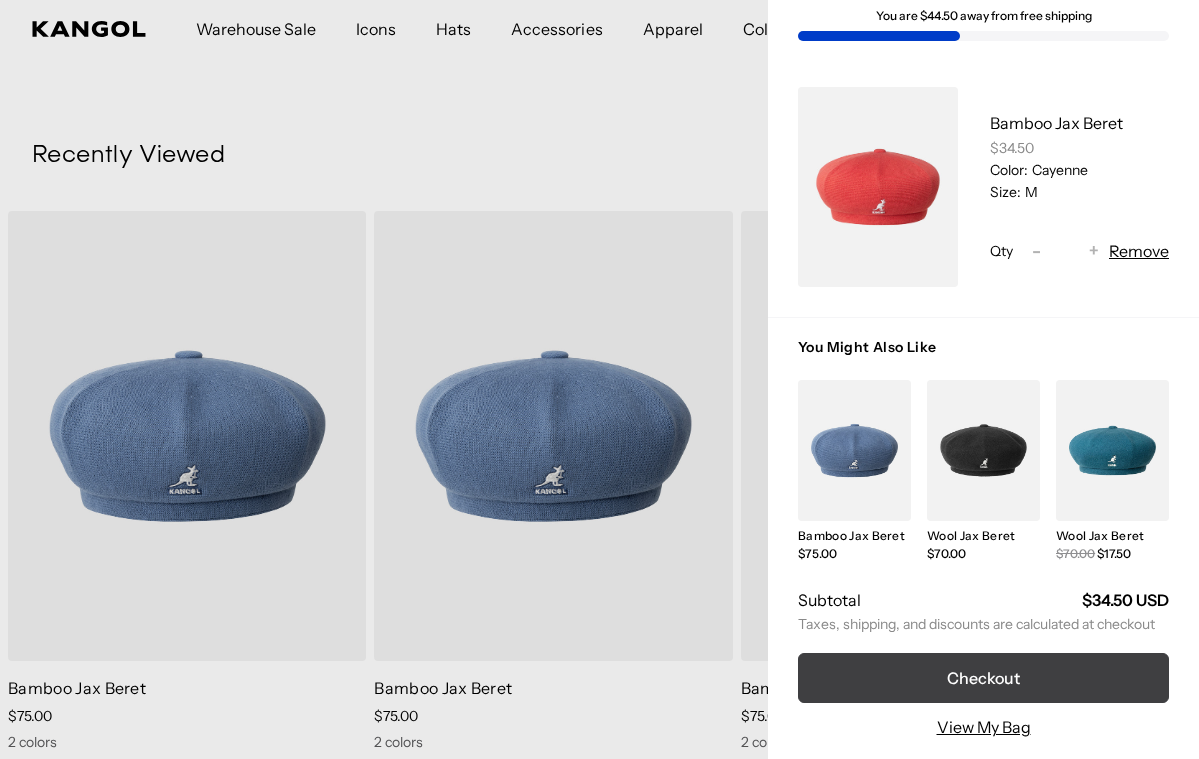 click on "Checkout" at bounding box center [983, 678] 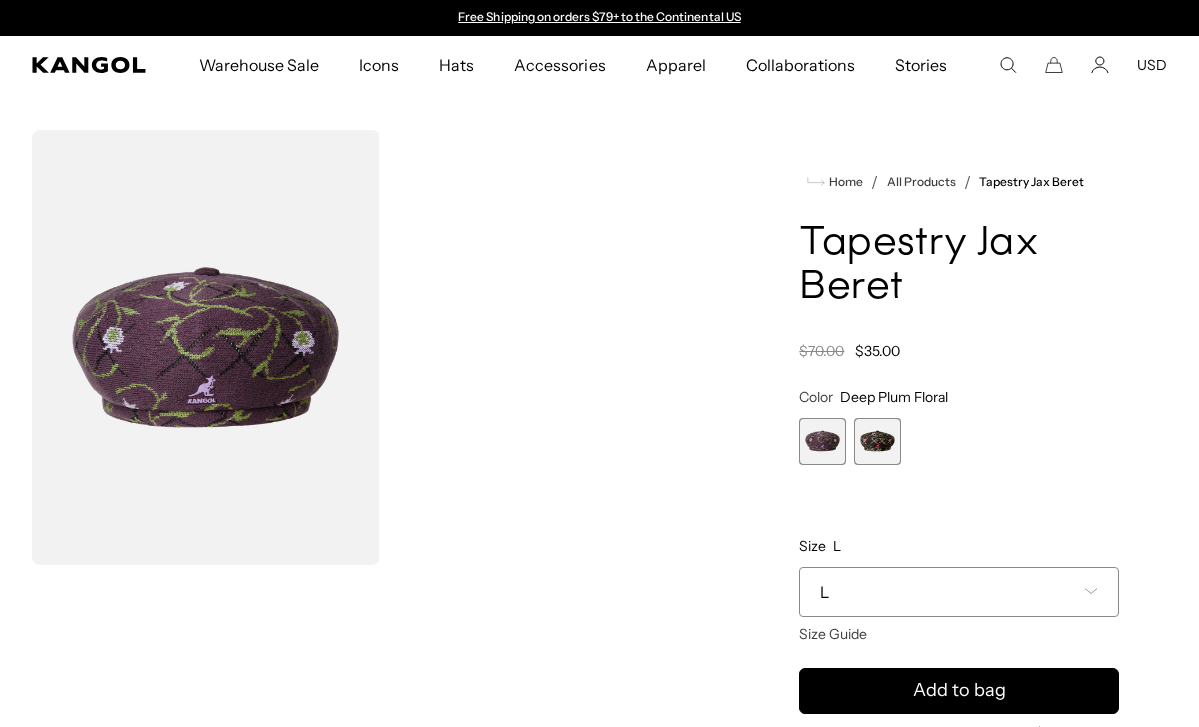 scroll, scrollTop: 7, scrollLeft: 0, axis: vertical 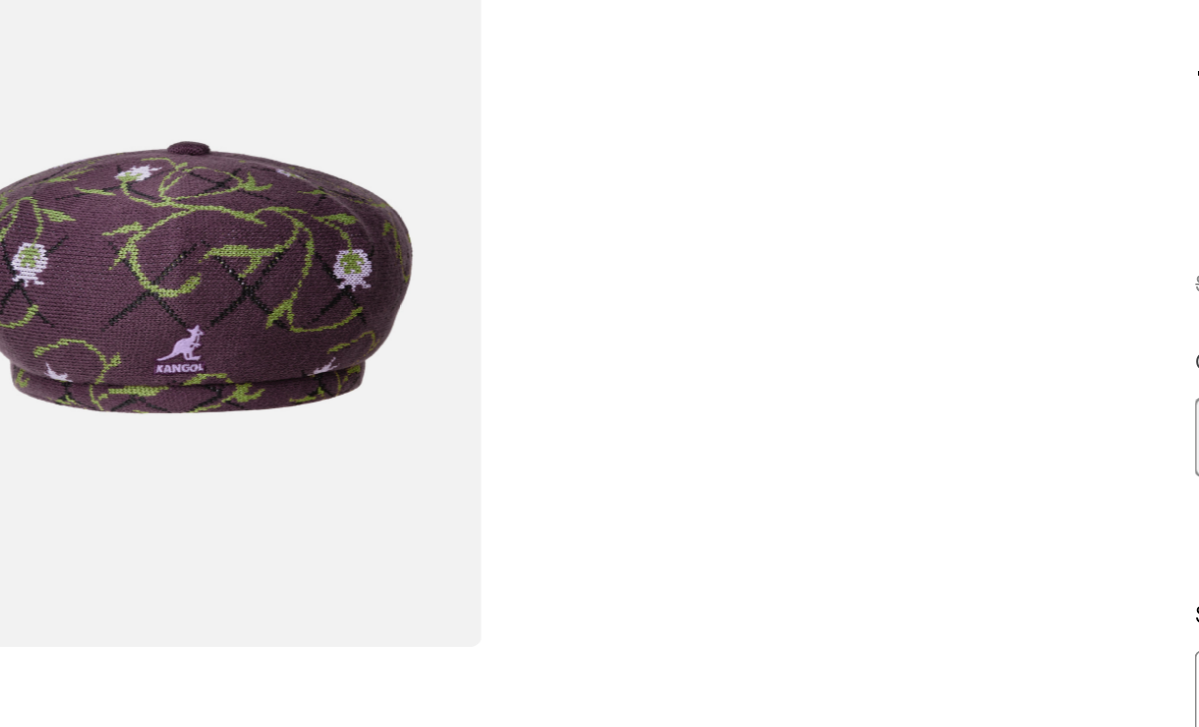 click on "Loading...
Home
/
All Products
/
Tapestry Jax Beret
Tapestry Jax Beret
Regular price
$35.00
Regular price
$70.00
Sale price
$35.00
Color
Deep Plum Floral" at bounding box center (599, 558) 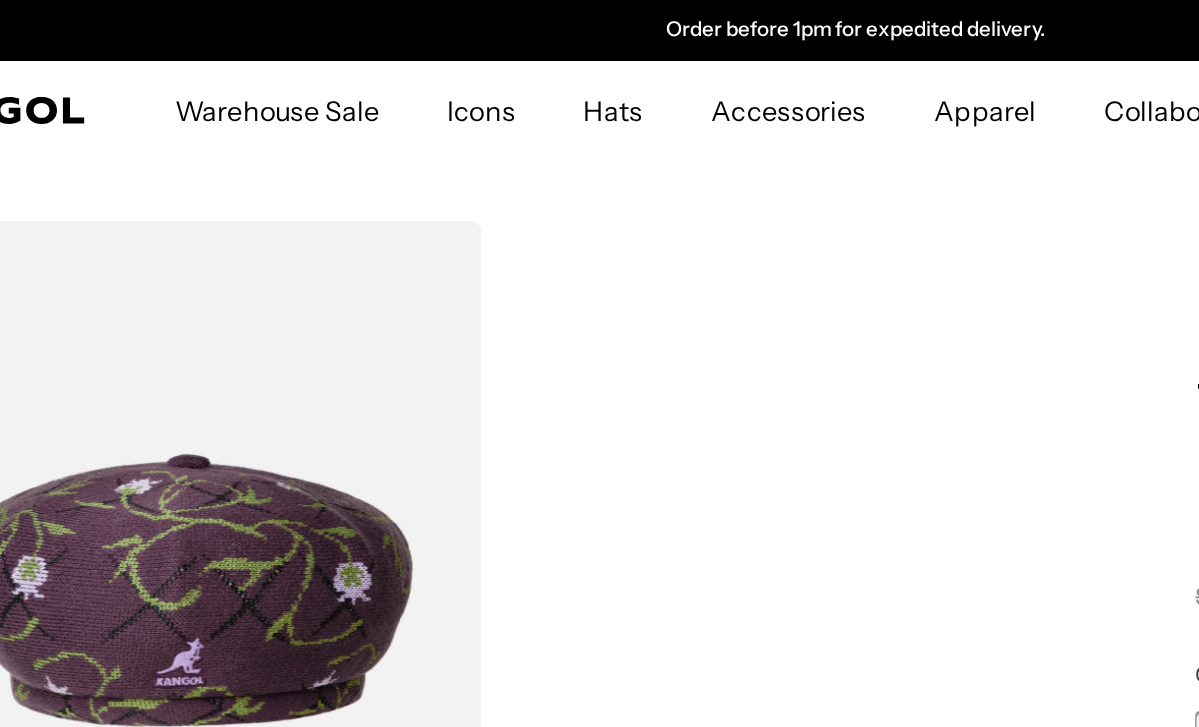 scroll, scrollTop: 0, scrollLeft: 0, axis: both 